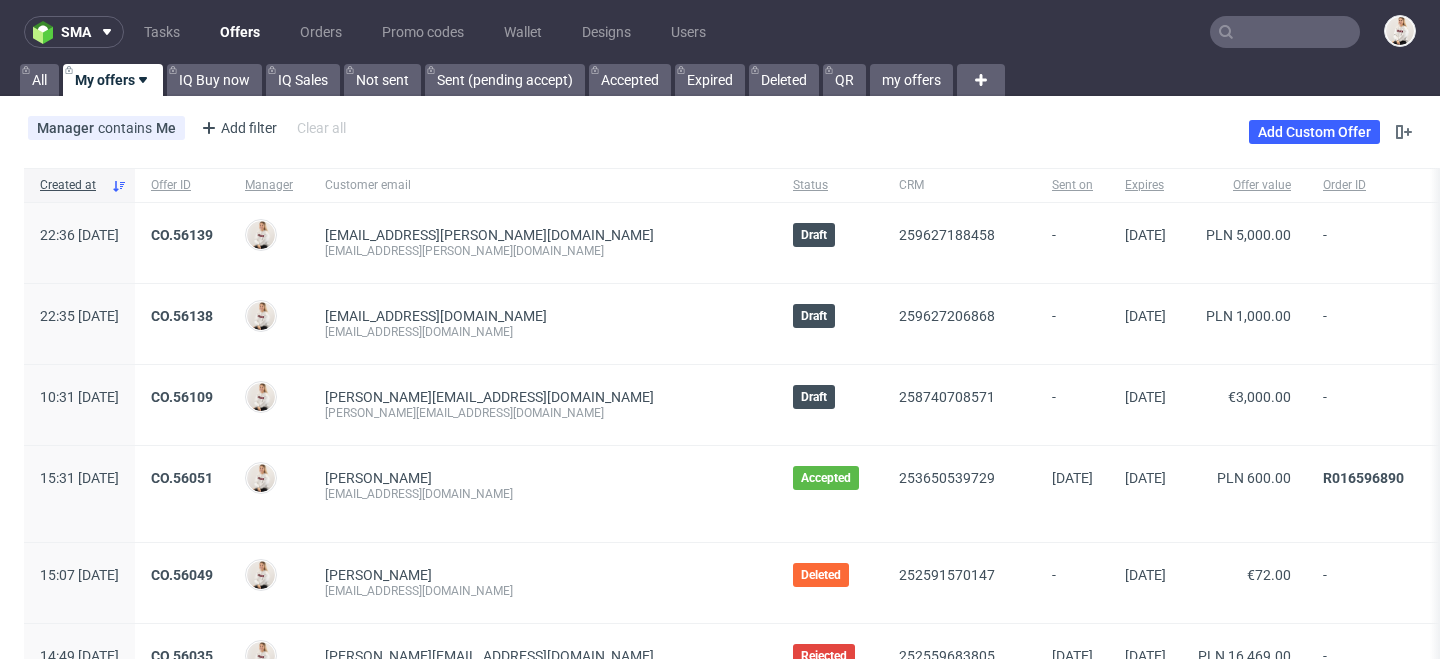 scroll, scrollTop: 0, scrollLeft: 0, axis: both 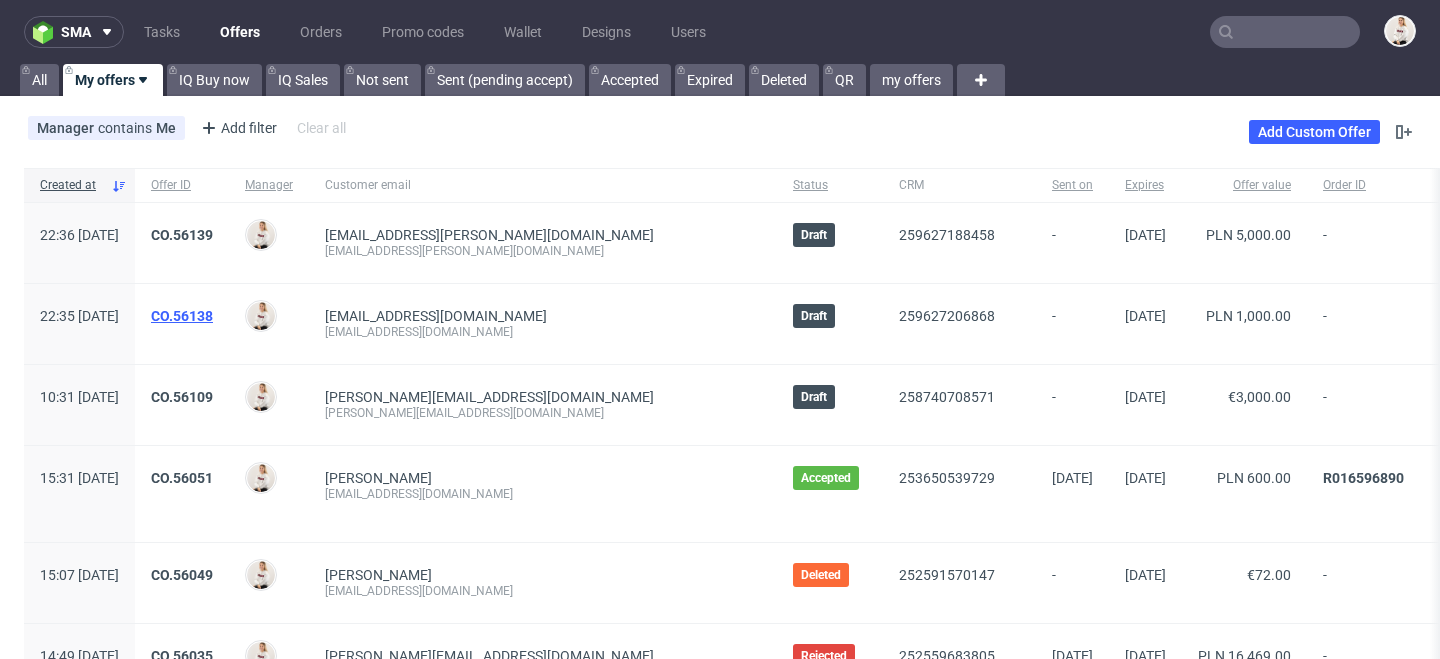 click on "CO.56138" at bounding box center (182, 316) 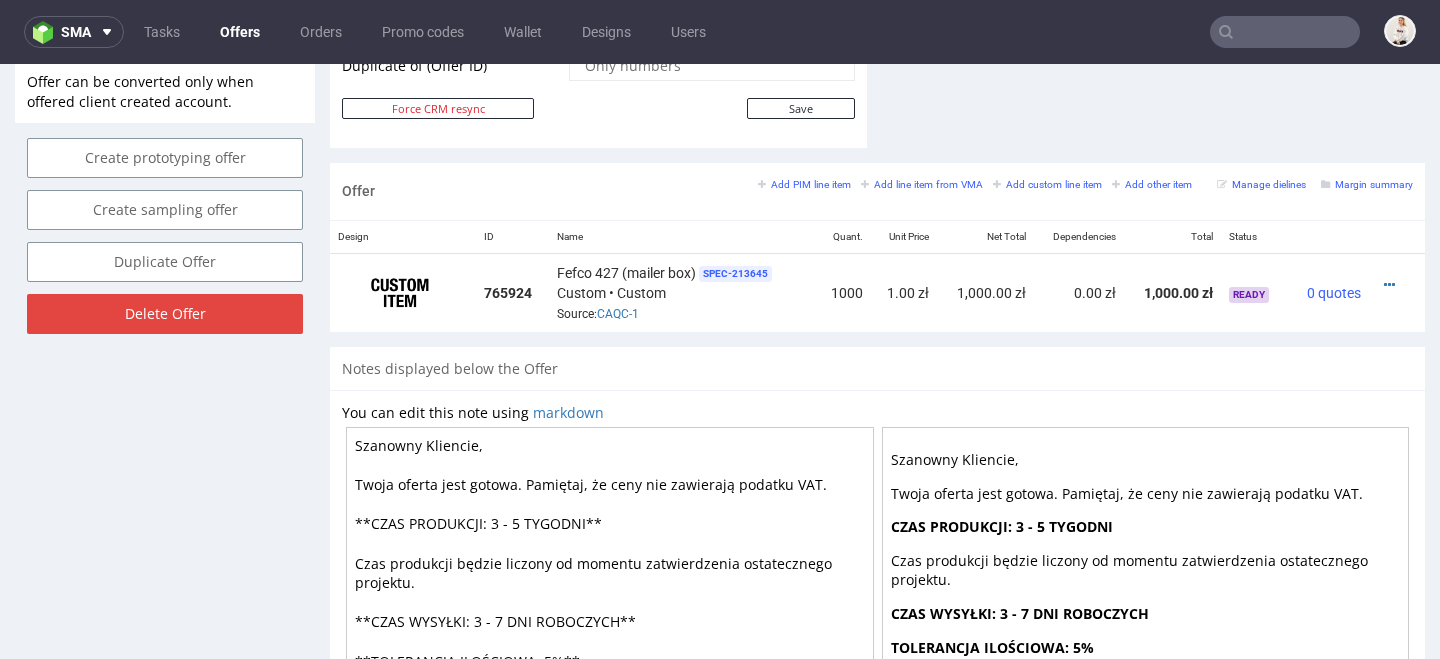 scroll, scrollTop: 1274, scrollLeft: 0, axis: vertical 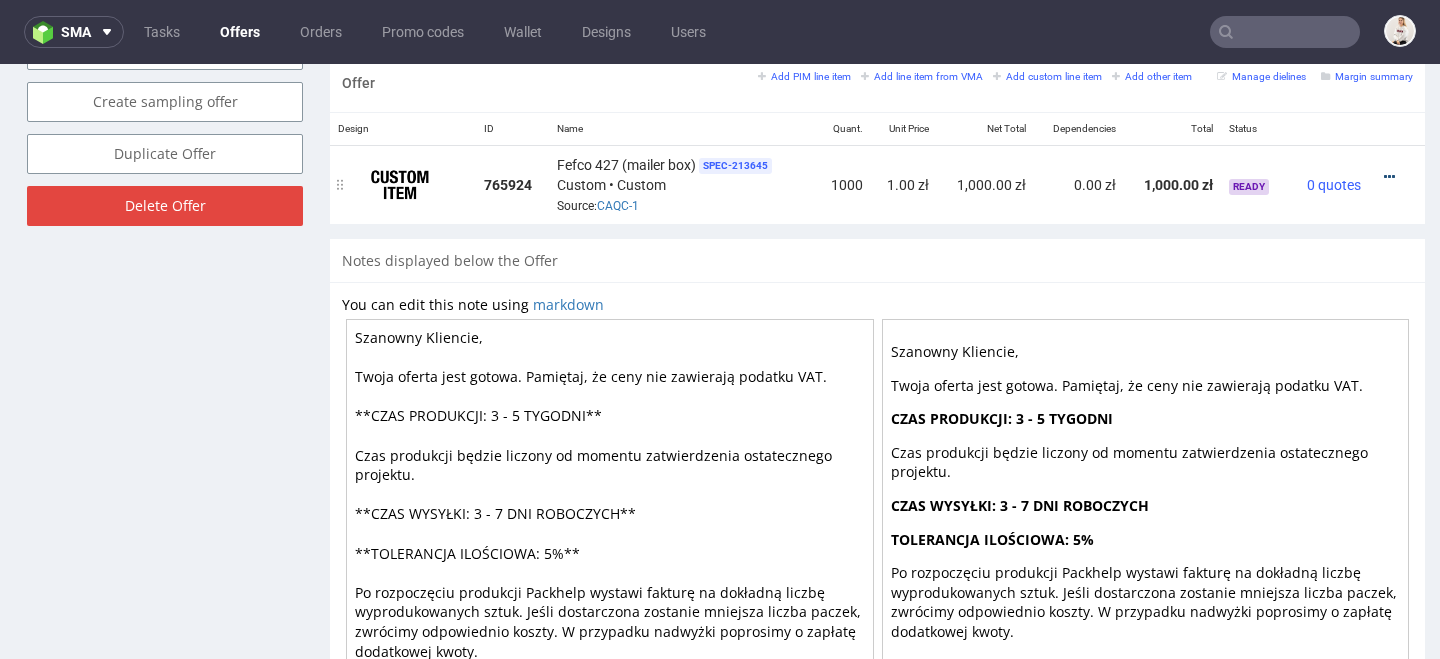 click at bounding box center (1389, 177) 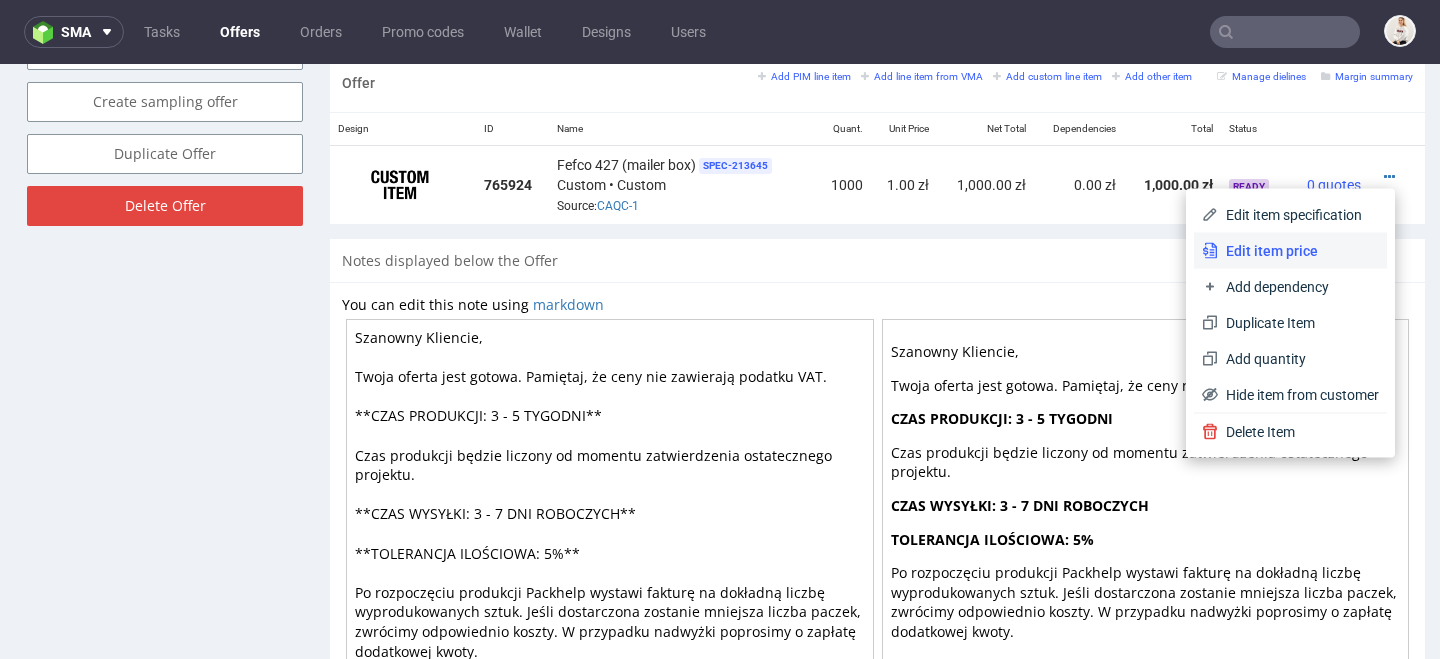 click on "Edit item price" at bounding box center [1298, 251] 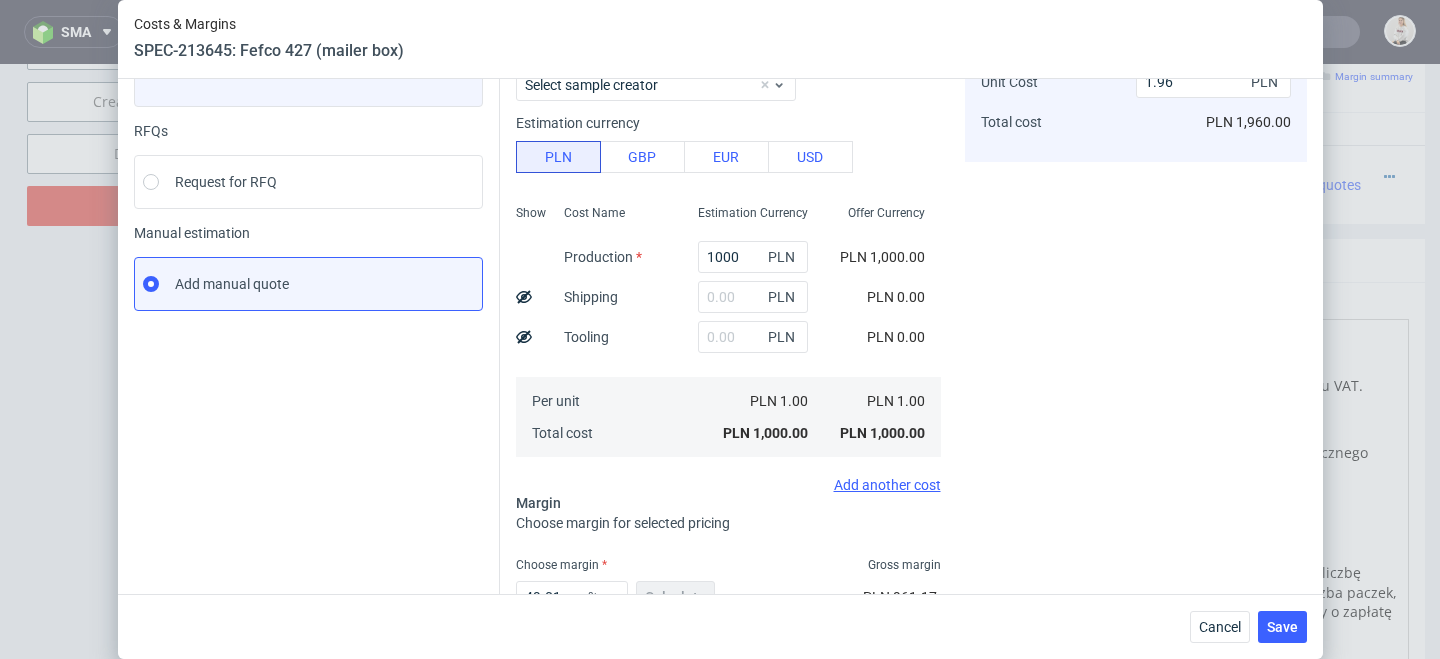scroll, scrollTop: 227, scrollLeft: 0, axis: vertical 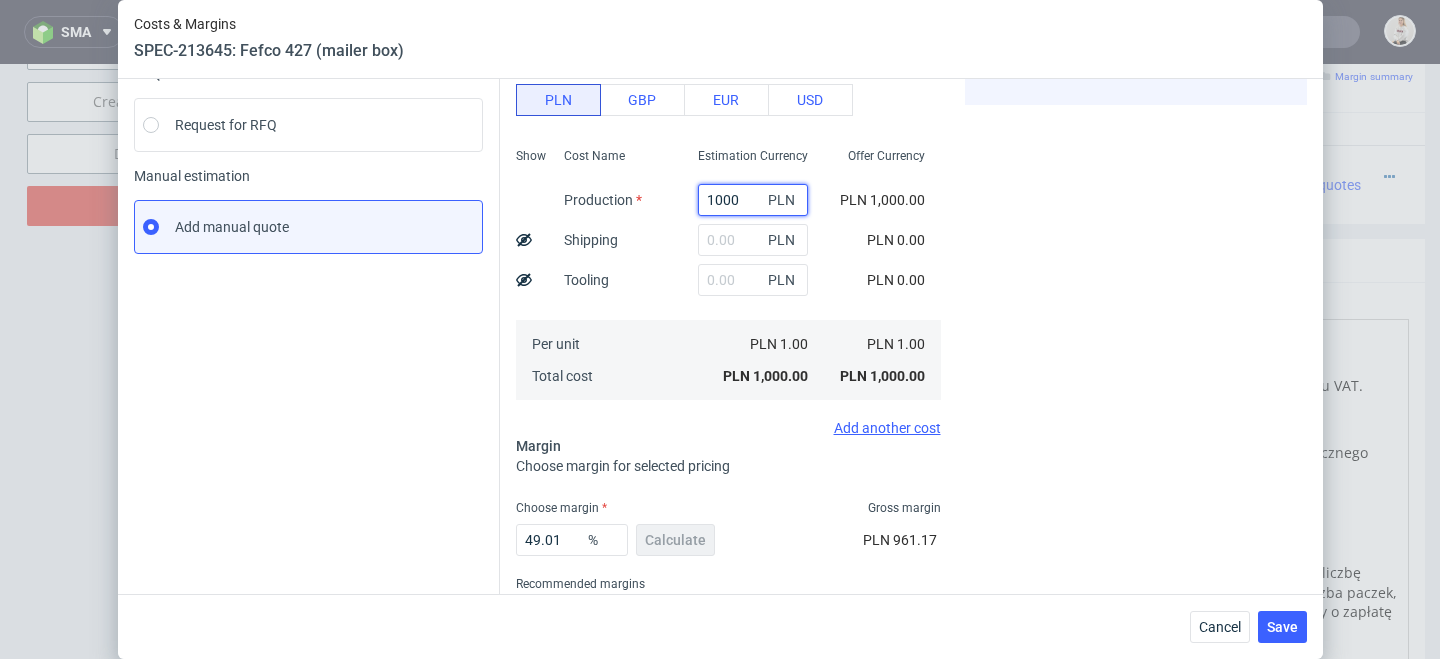 click on "1000" at bounding box center [753, 200] 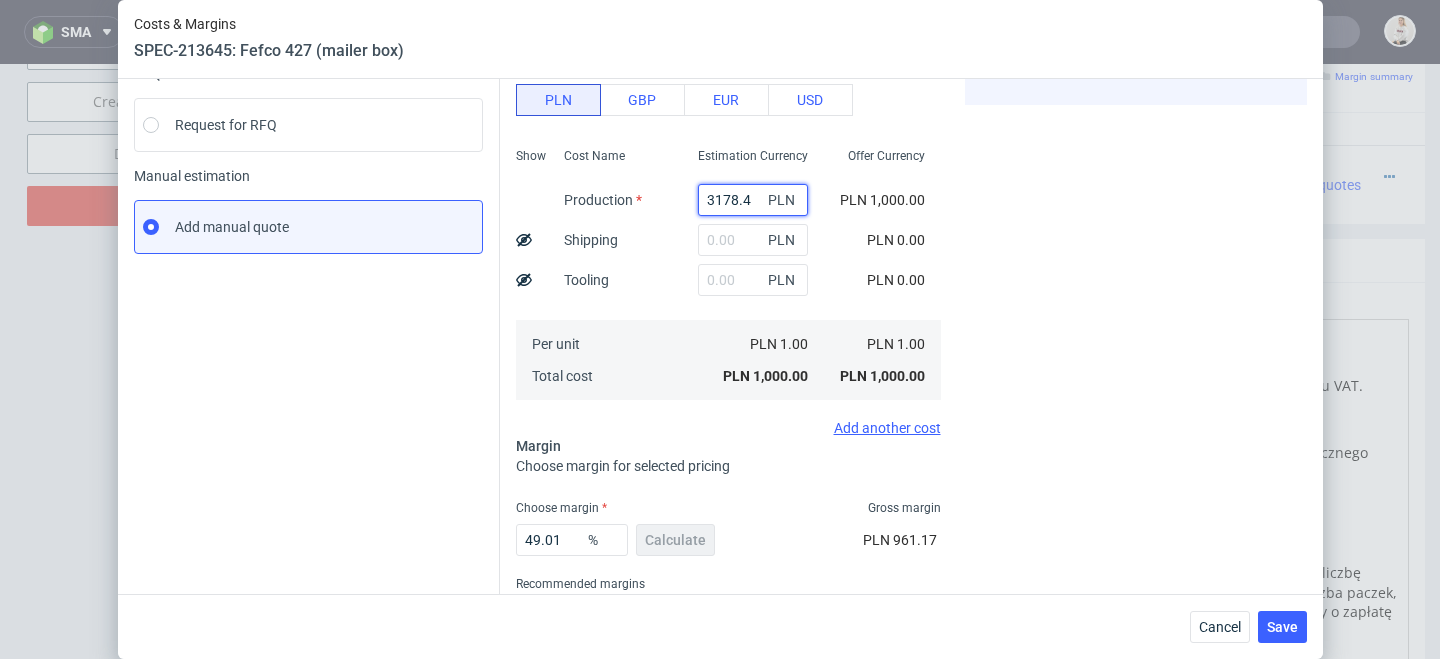 type on "3178.4" 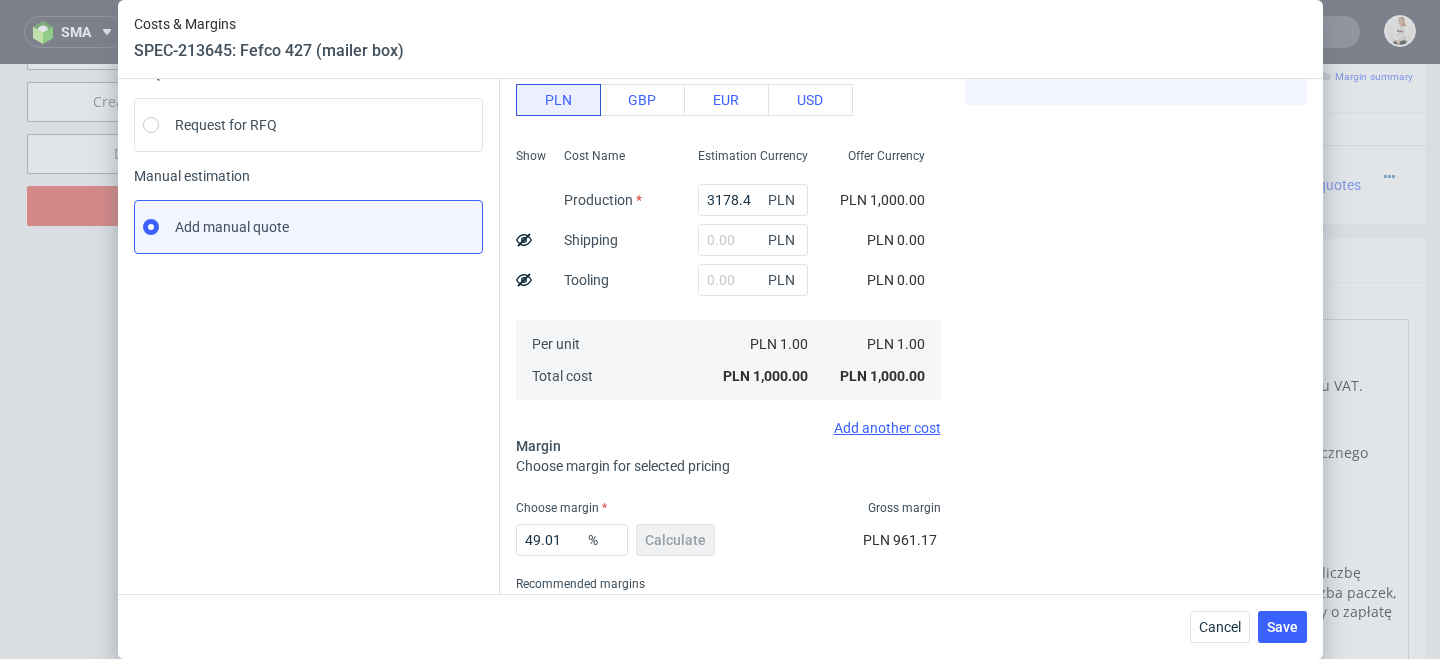 click on "Cost displayed to the customer Unit Cost Total cost 1.96 PLN PLN 1,960.00" at bounding box center (1136, 298) 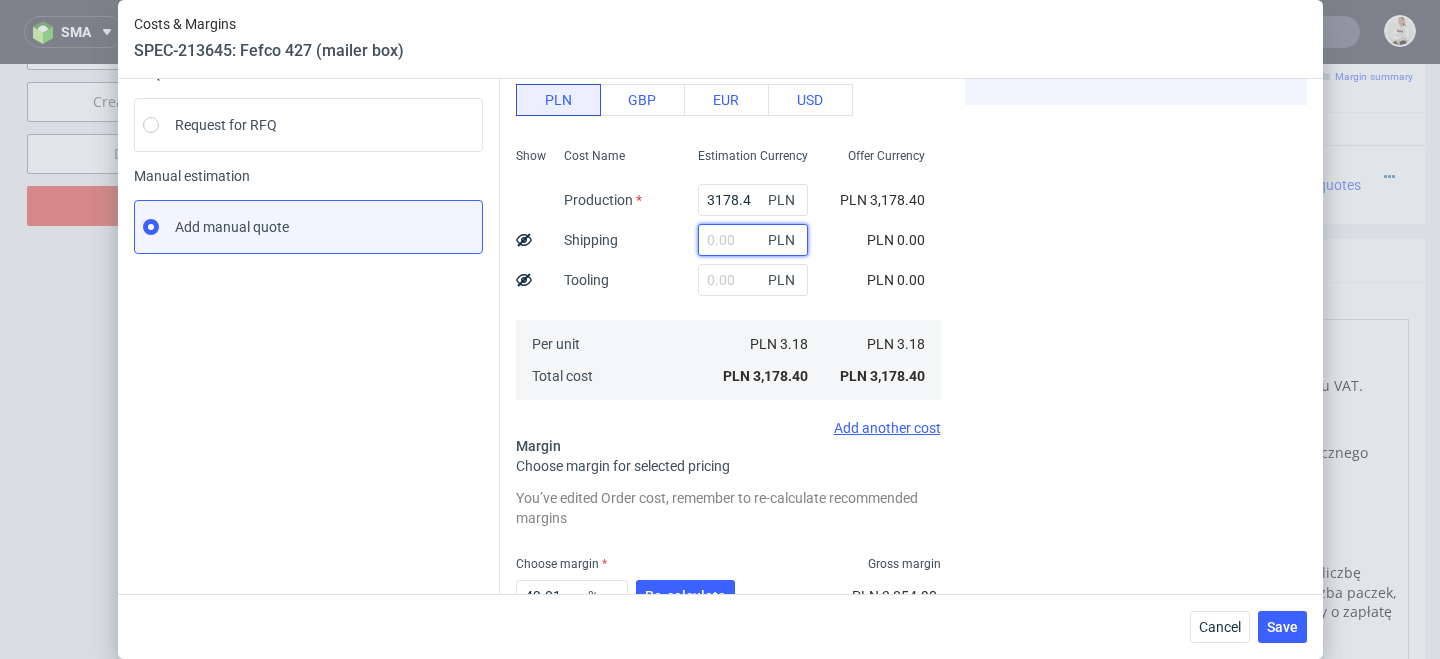 click at bounding box center (753, 240) 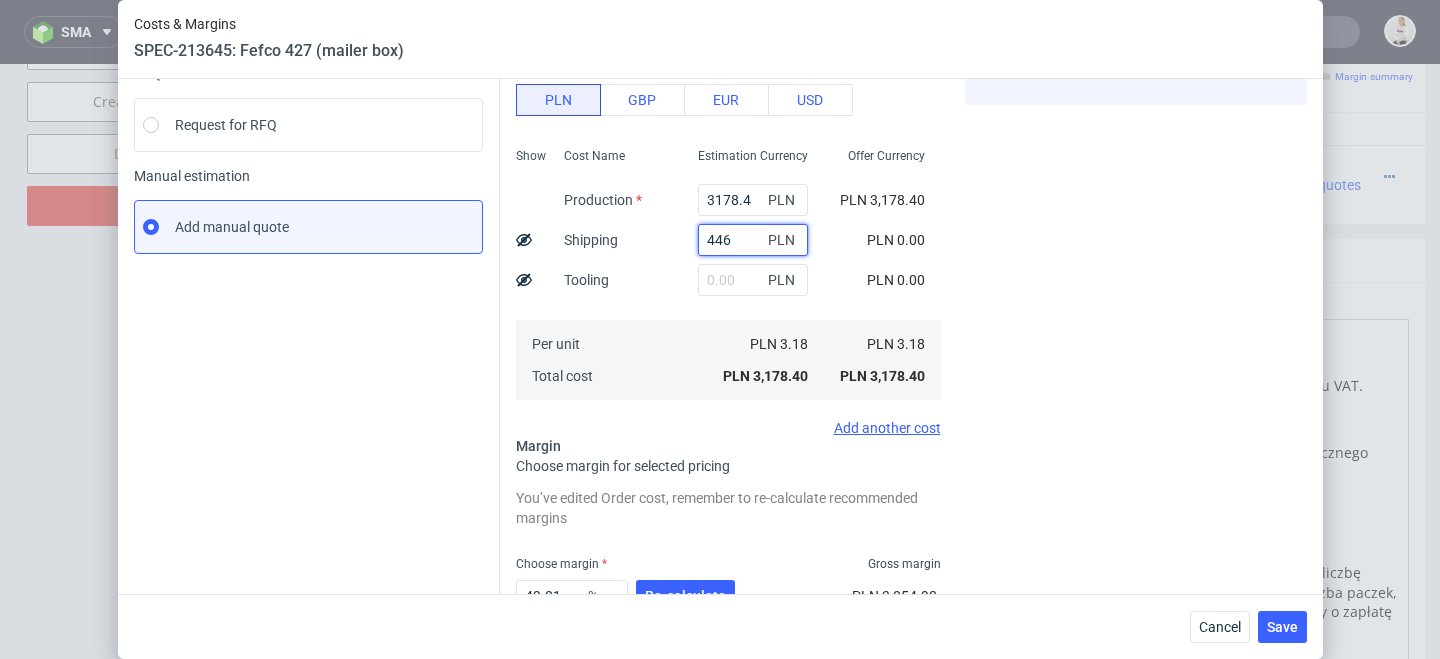 type on "7.11" 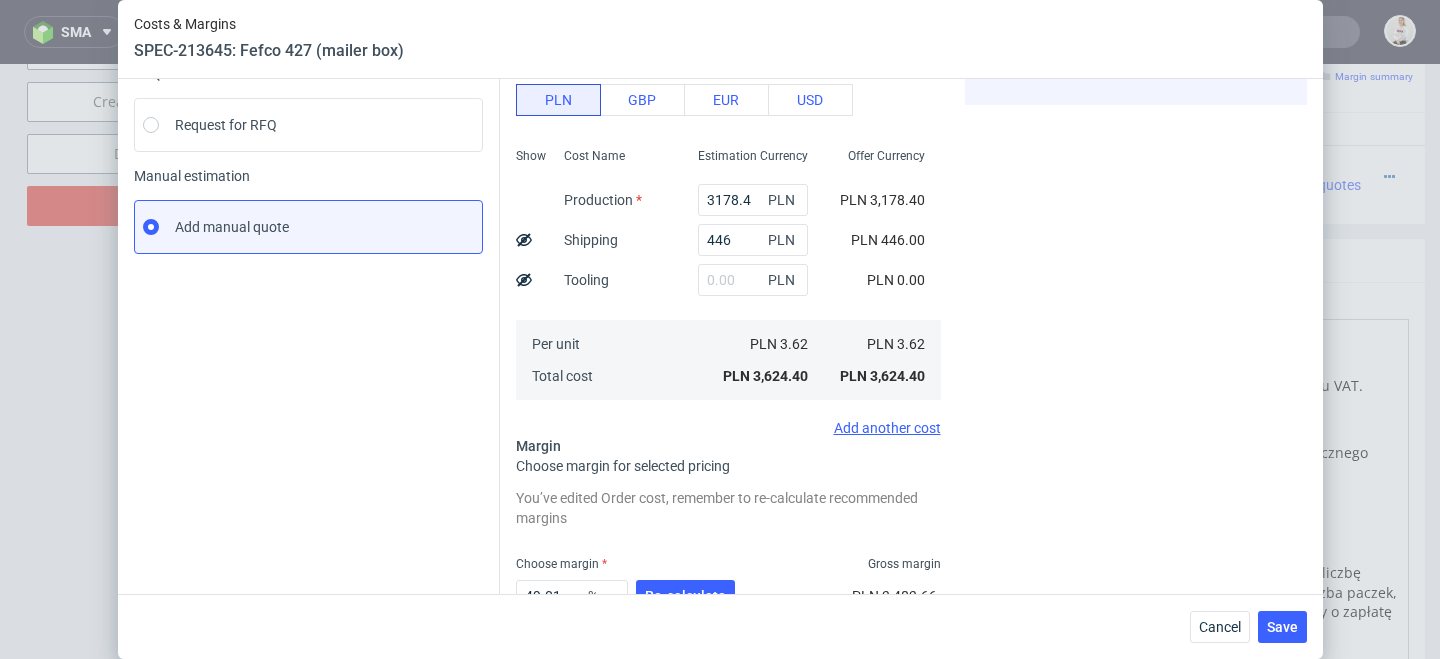 click on "Cost displayed to the customer Unit Cost Total cost 7.11 PLN PLN 7,110.00" at bounding box center [1136, 326] 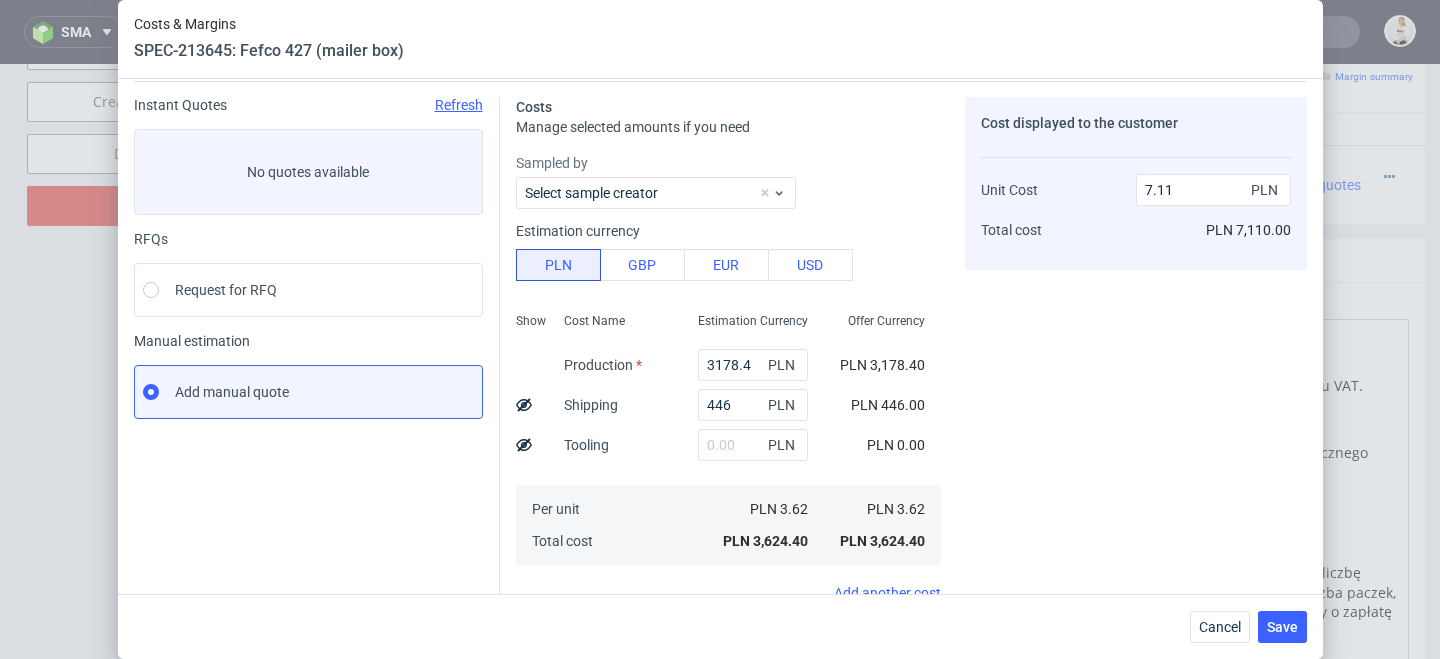scroll, scrollTop: 0, scrollLeft: 0, axis: both 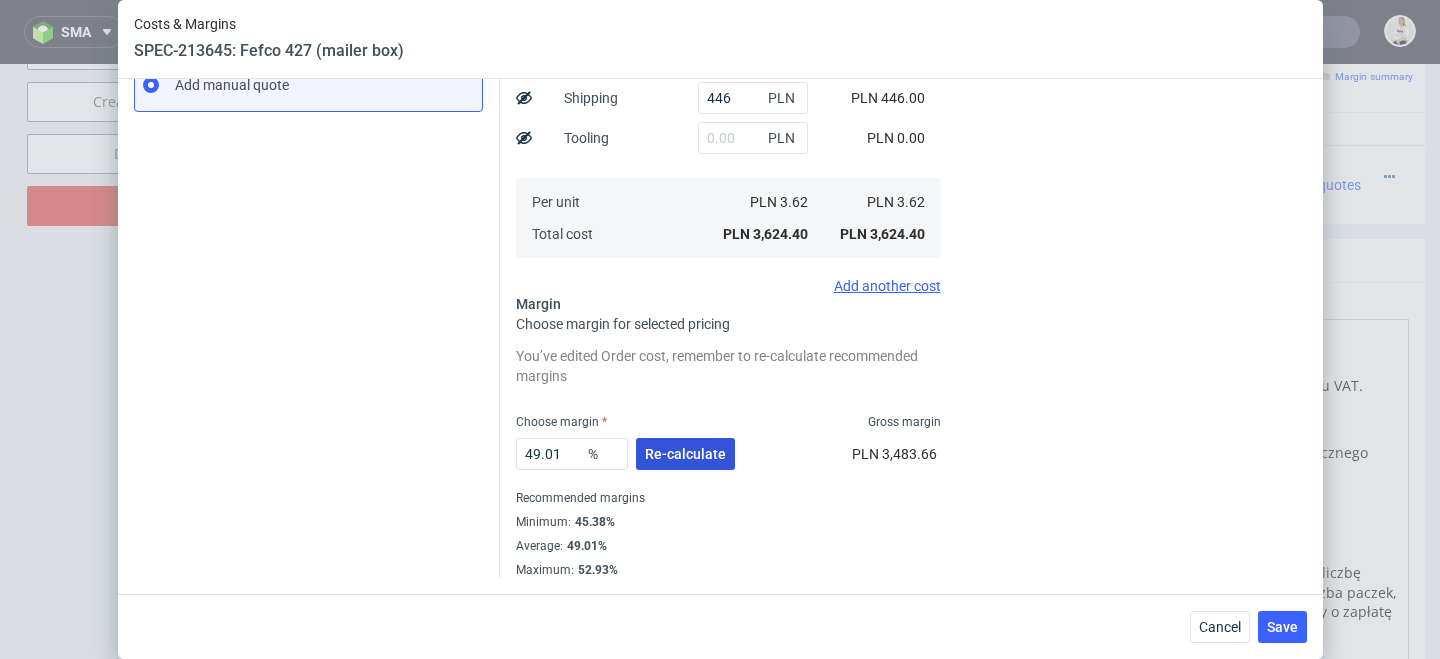 click on "Re-calculate" at bounding box center [685, 454] 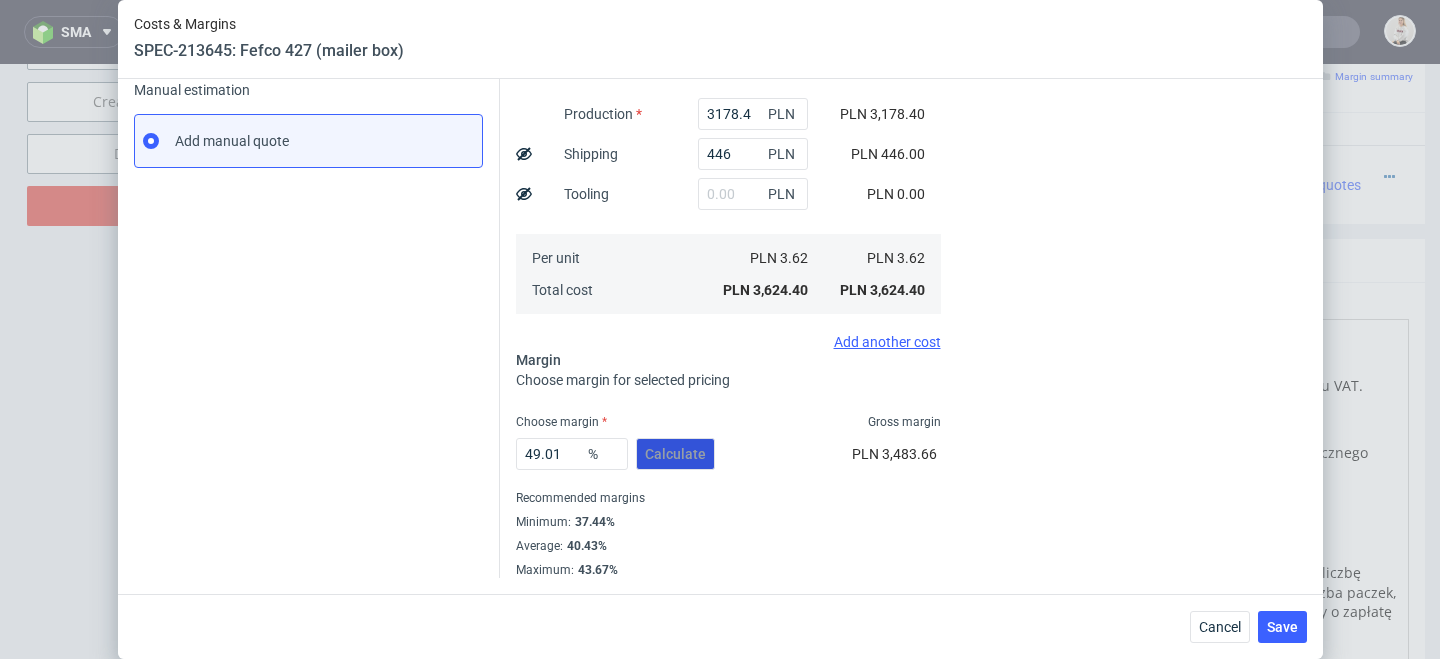 scroll, scrollTop: 0, scrollLeft: 0, axis: both 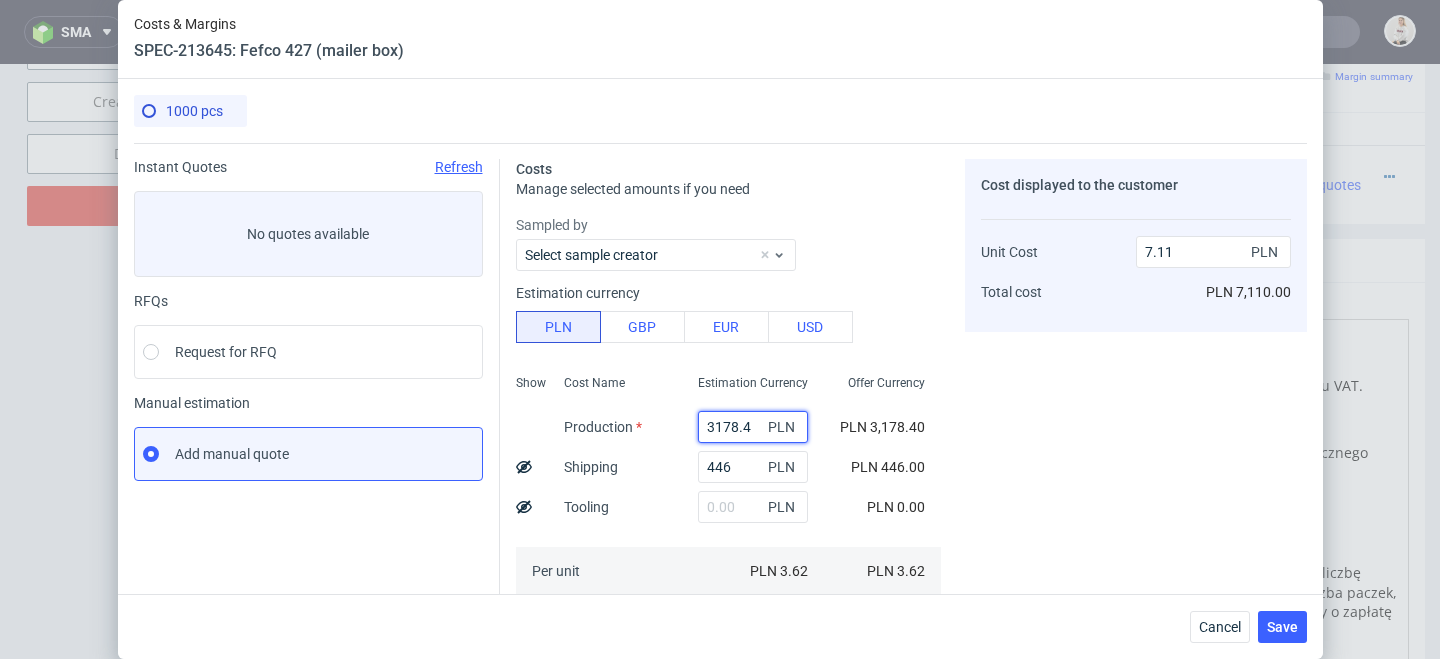 click on "3178.4" at bounding box center [753, 427] 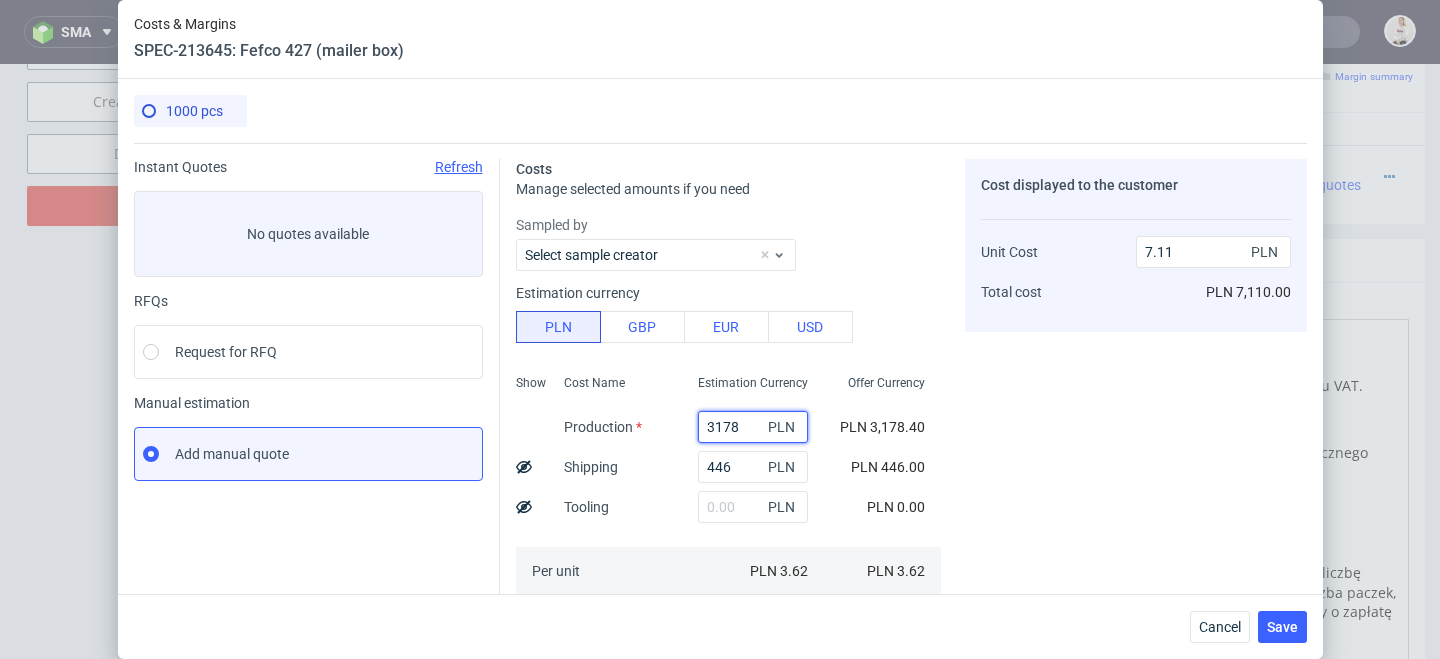 type on "317" 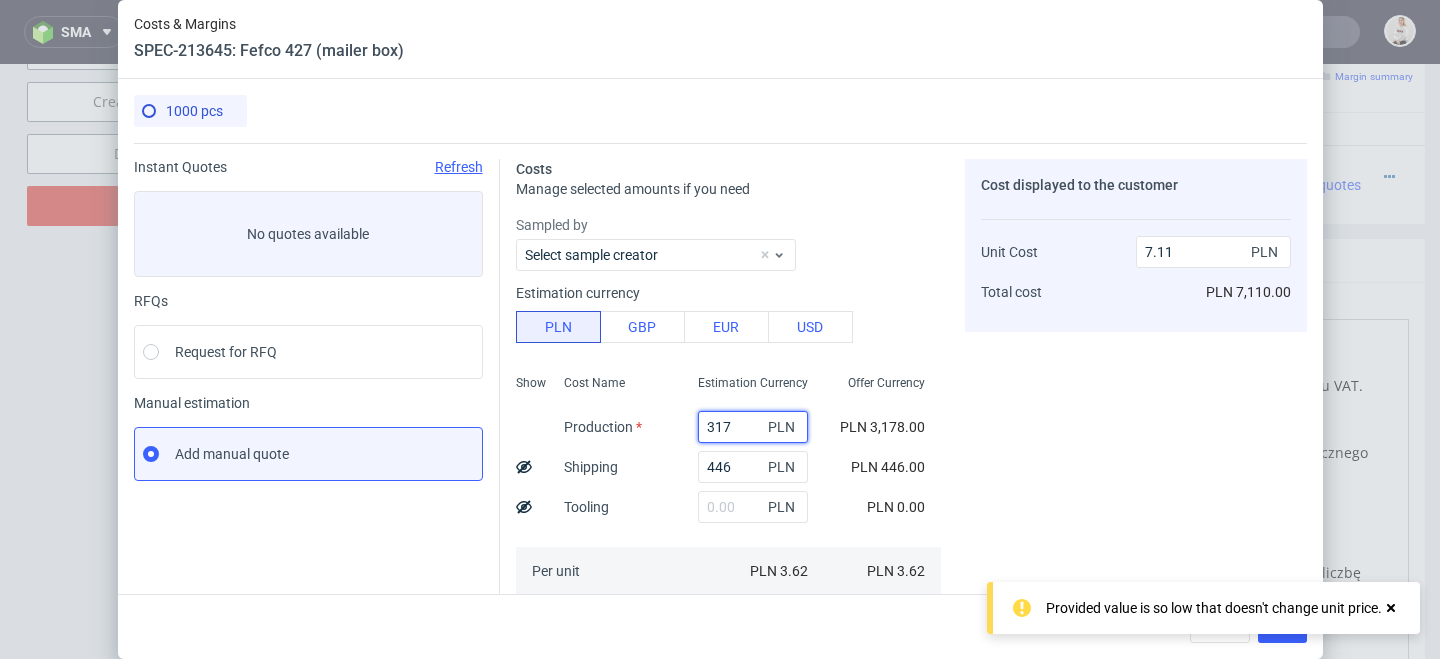 type on "1.5" 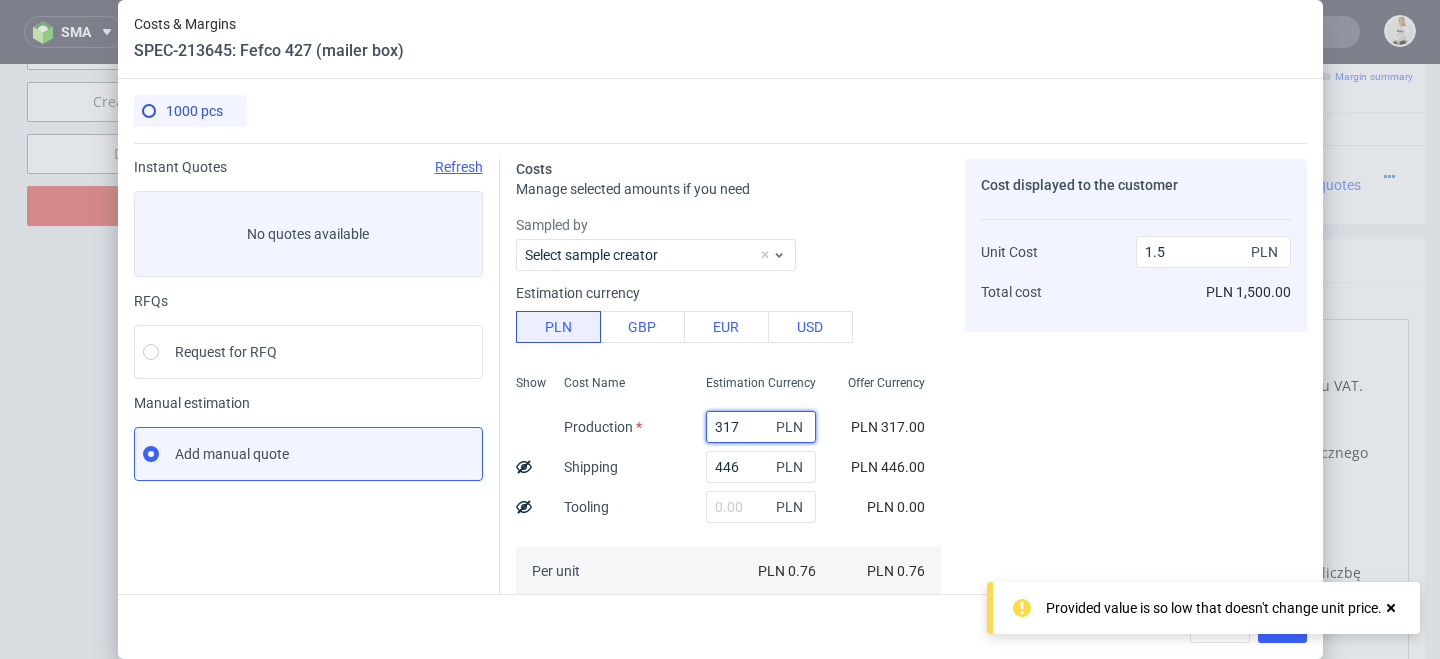 type on "3179" 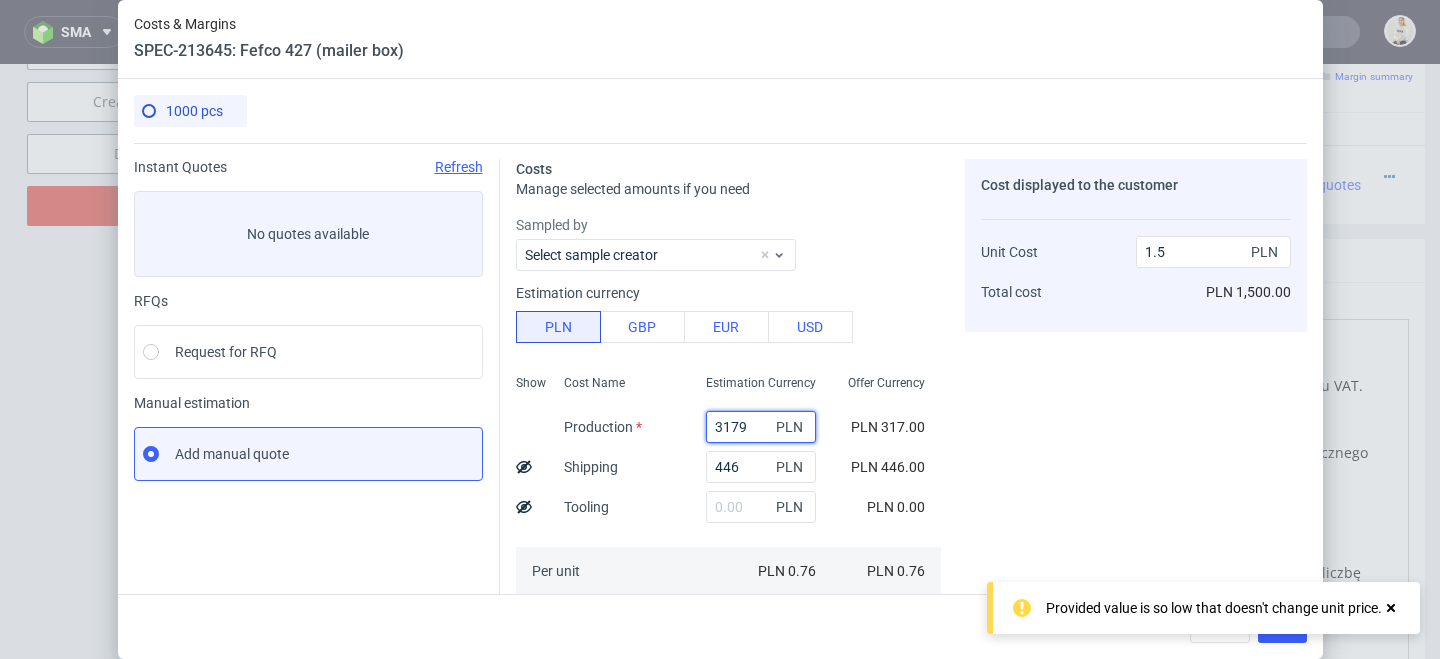 type on "7.11" 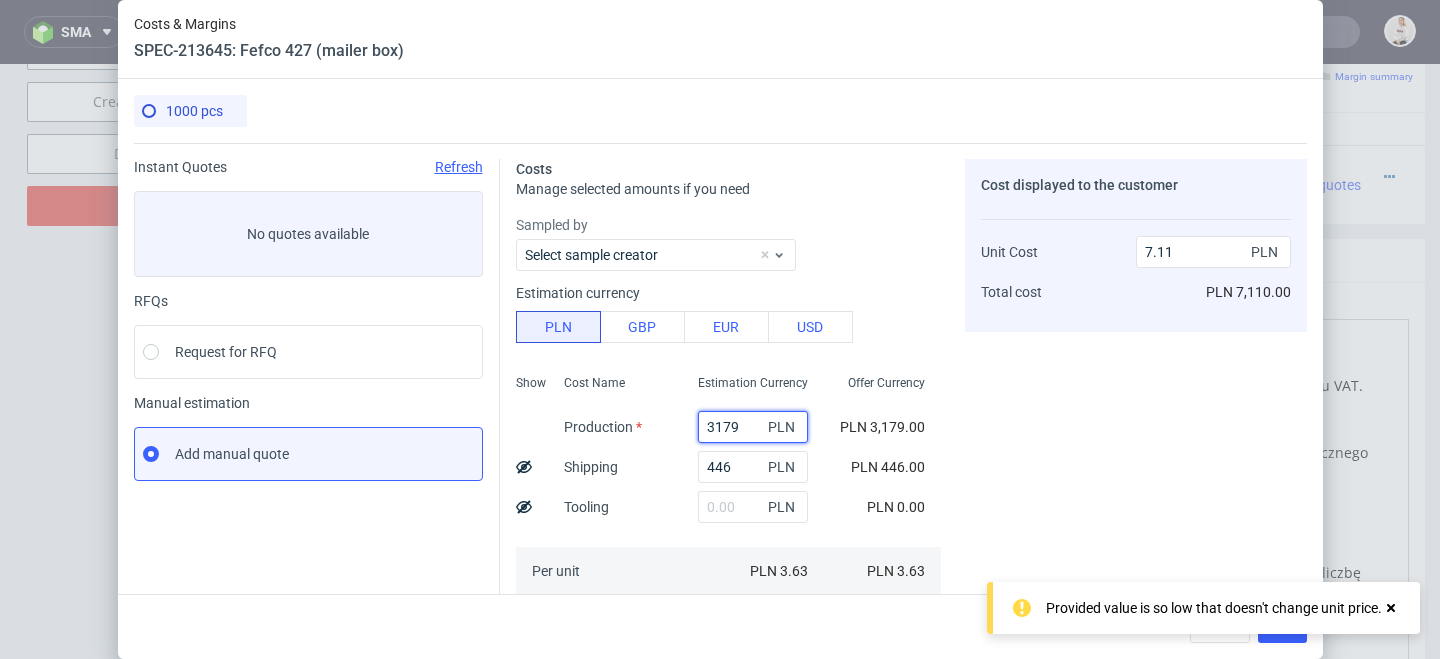 type on "3179" 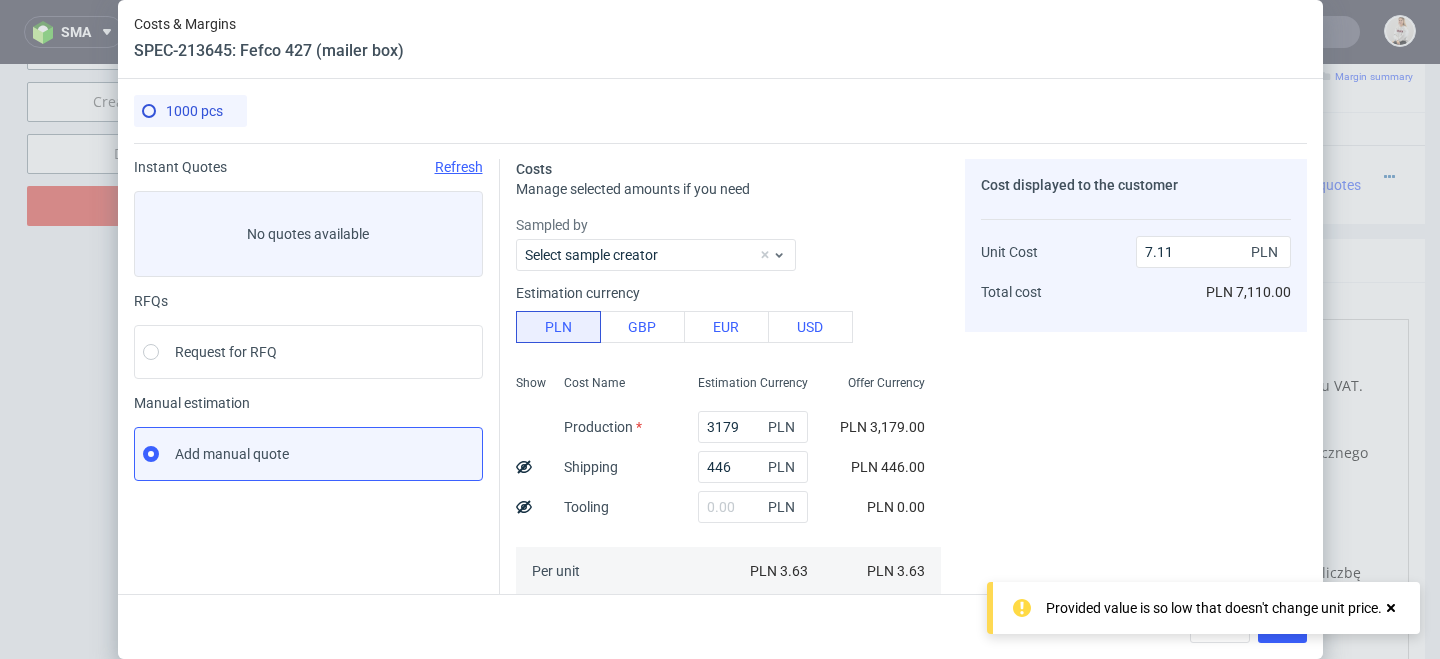 click on "PLN 3,179.00" at bounding box center (882, 427) 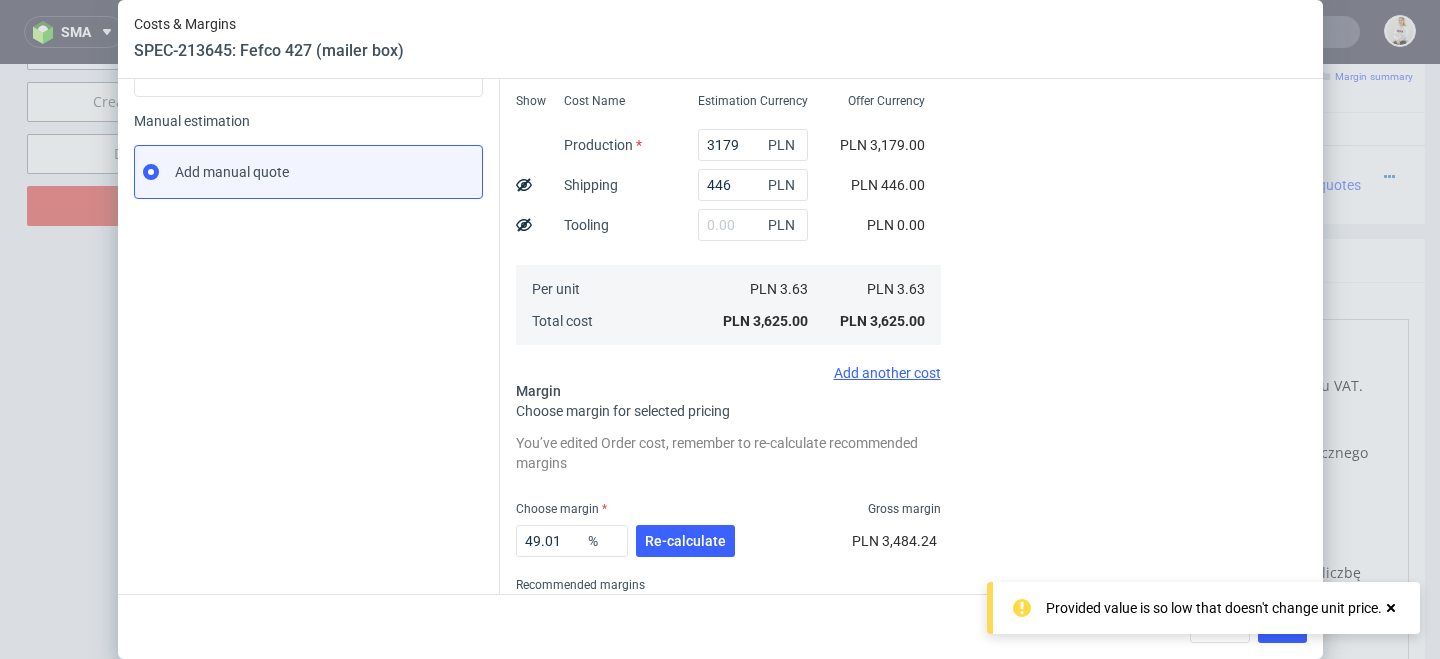 scroll, scrollTop: 369, scrollLeft: 0, axis: vertical 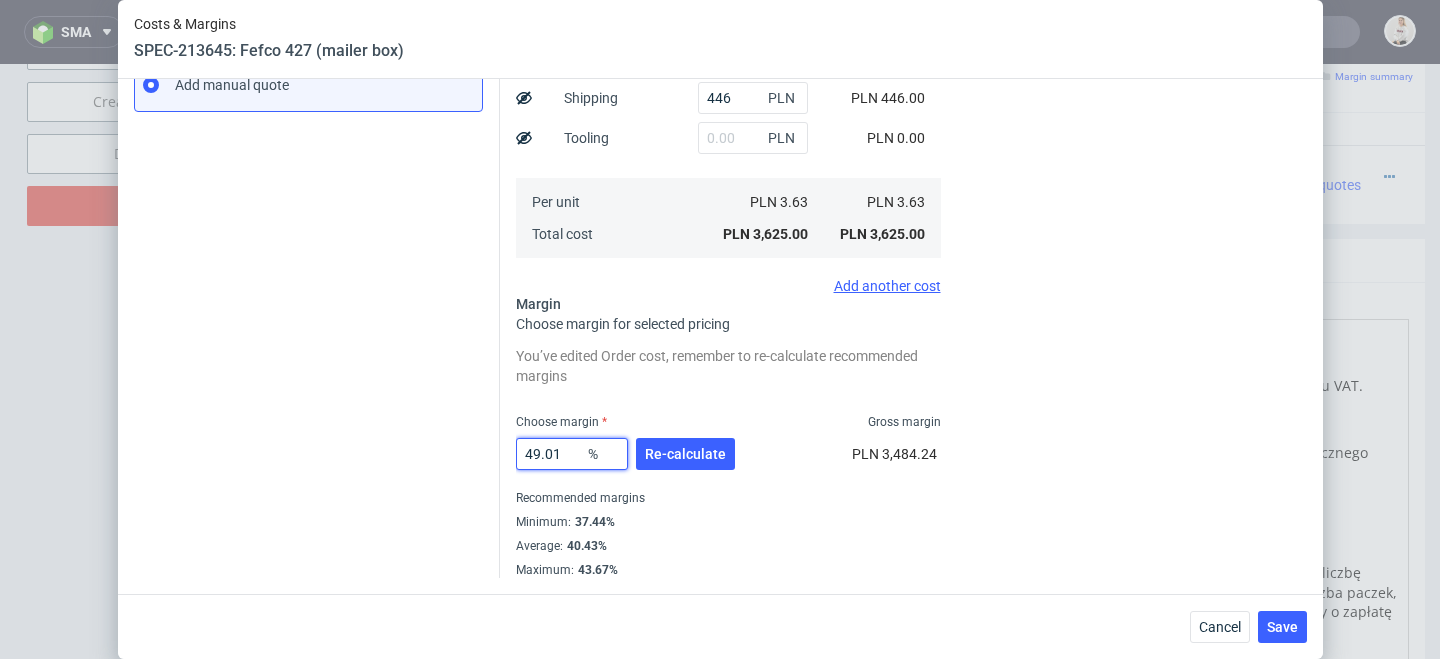 click on "49.01" at bounding box center [572, 454] 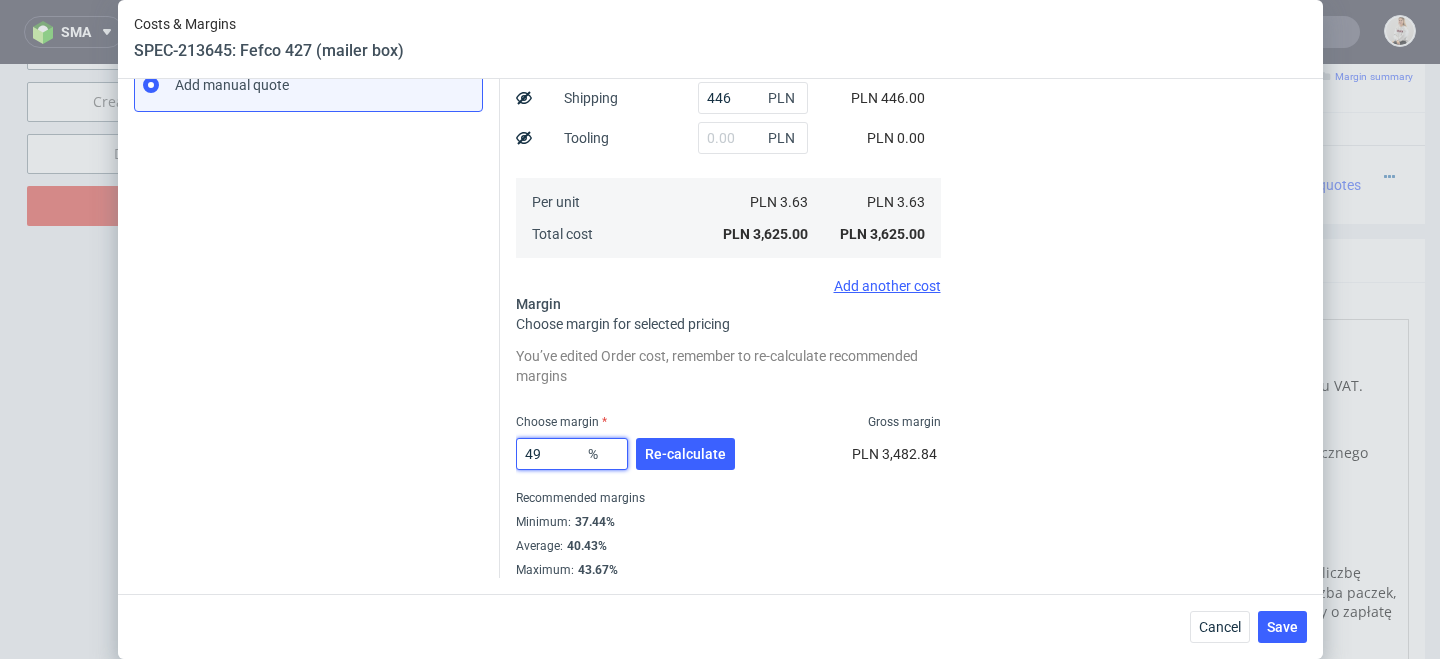 type on "4" 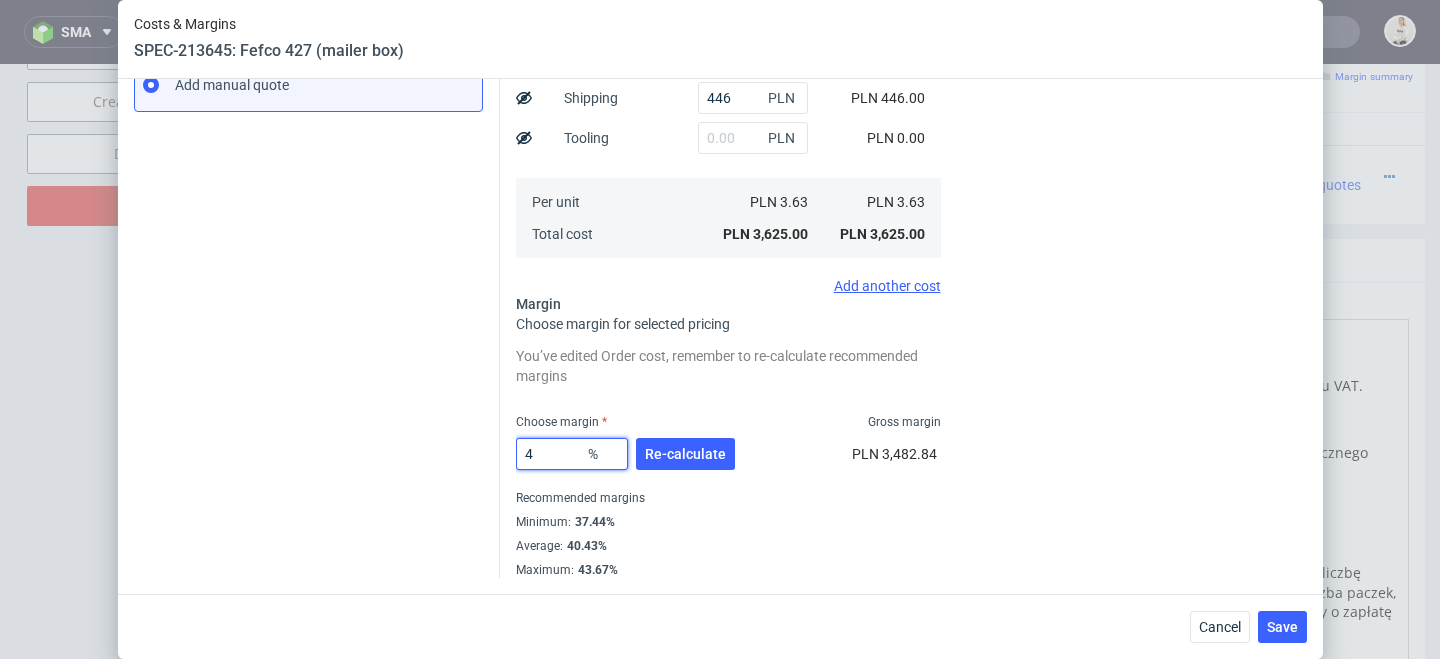 type on "3.78" 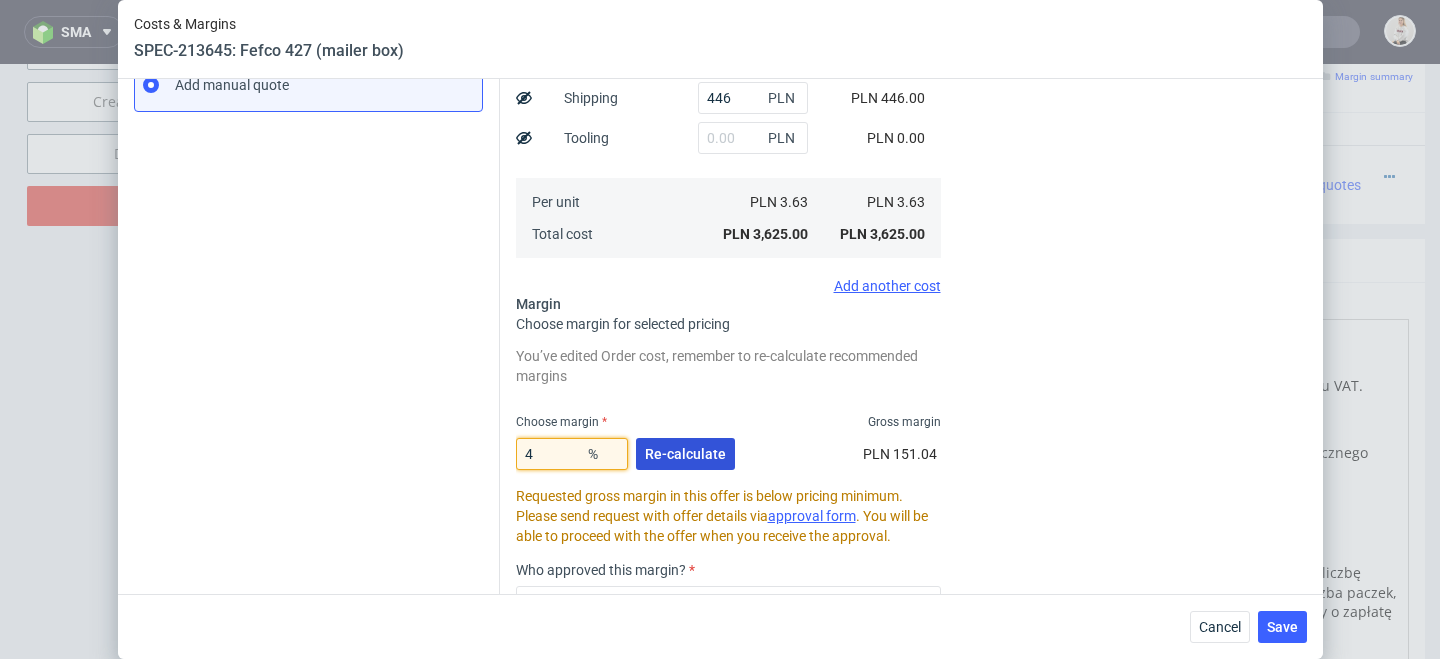type on "41" 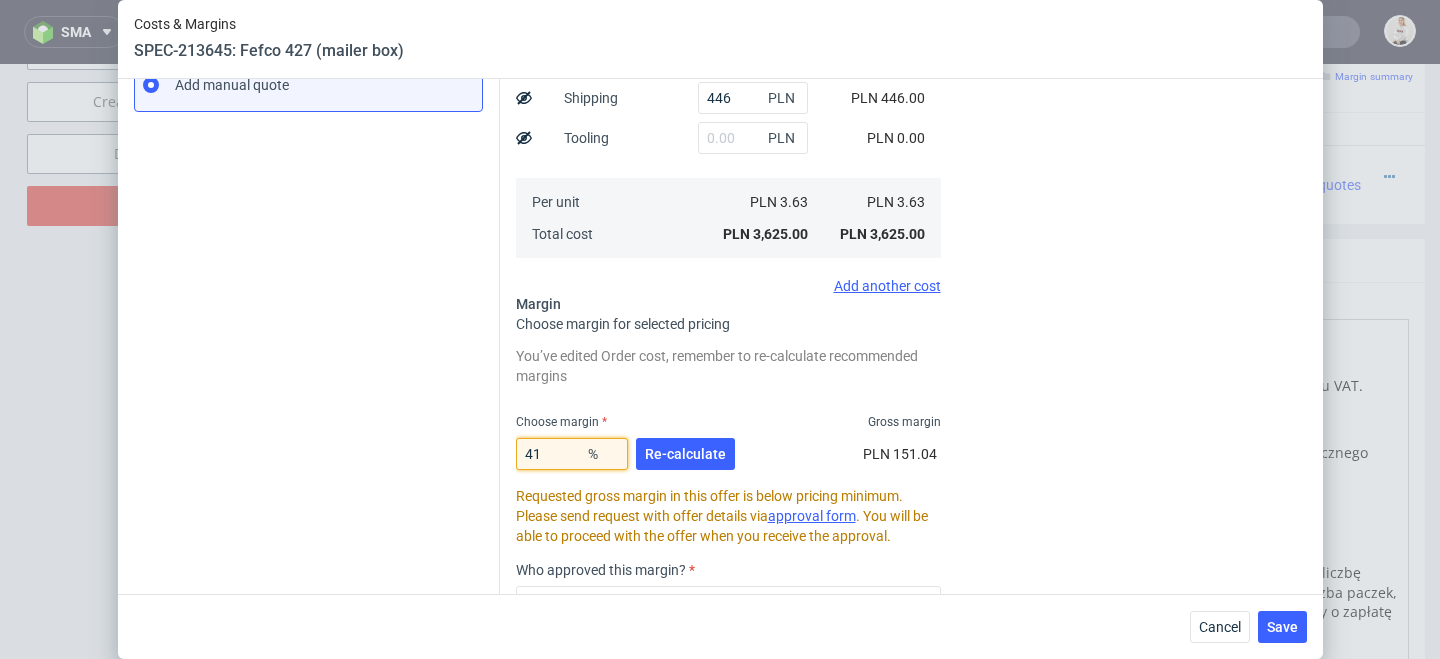 type on "6.15" 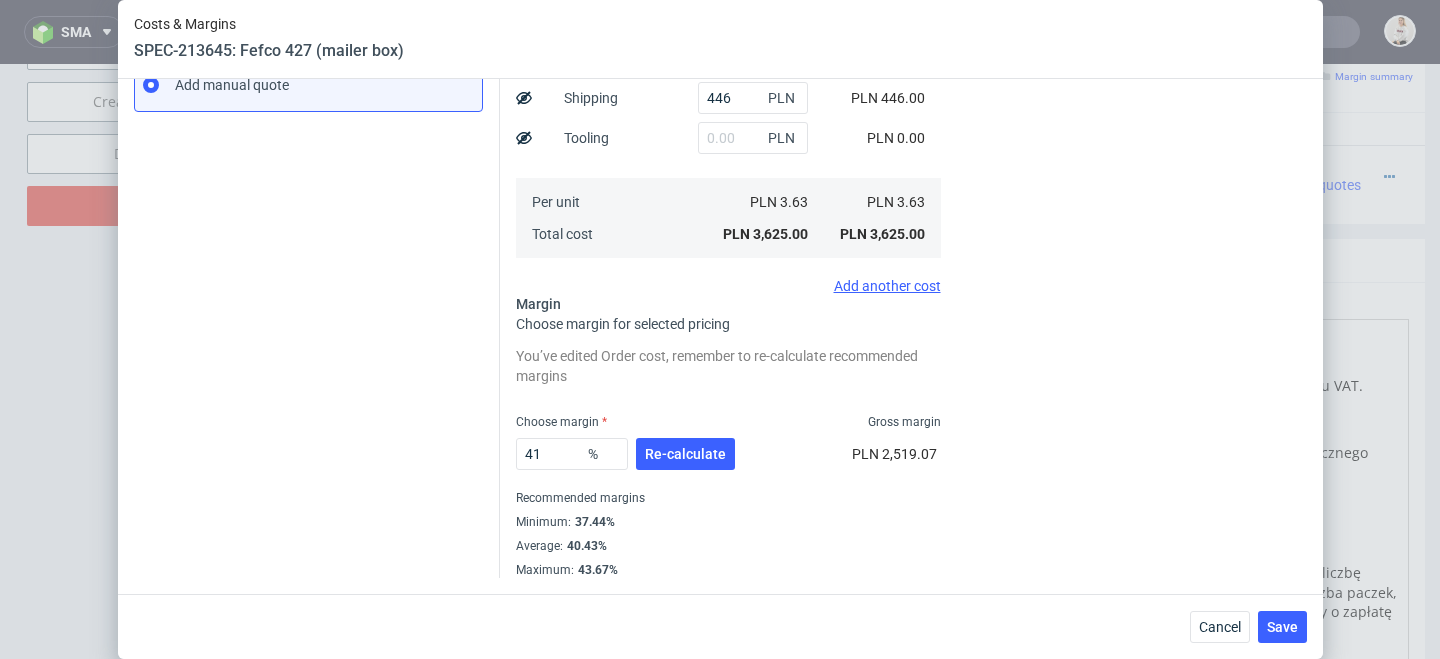 click on "You’ve edited Order cost, remember to re-calculate recommended margins Choose margin Gross margin 41 % Re-calculate PLN 2,519.07 Recommended margins Minimum : 37.44% Average : 40.43% Maximum : 43.67%" at bounding box center [728, 460] 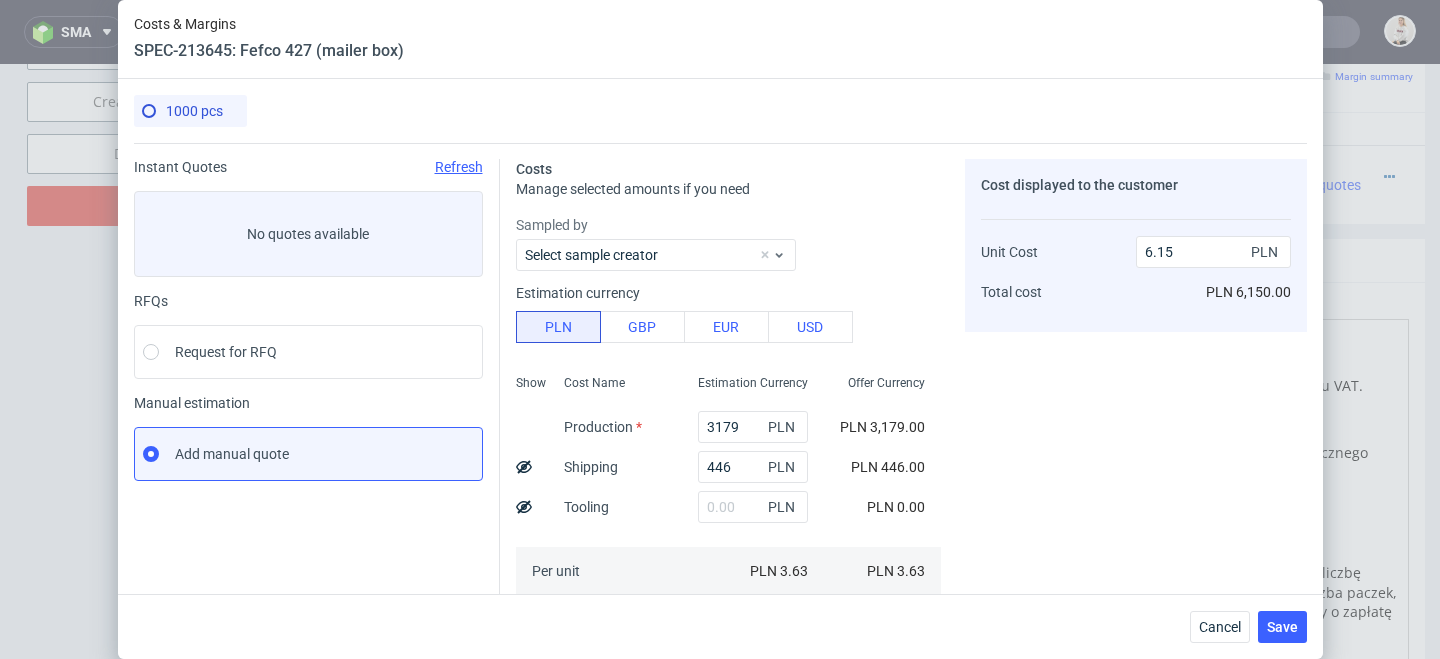 scroll, scrollTop: 55, scrollLeft: 0, axis: vertical 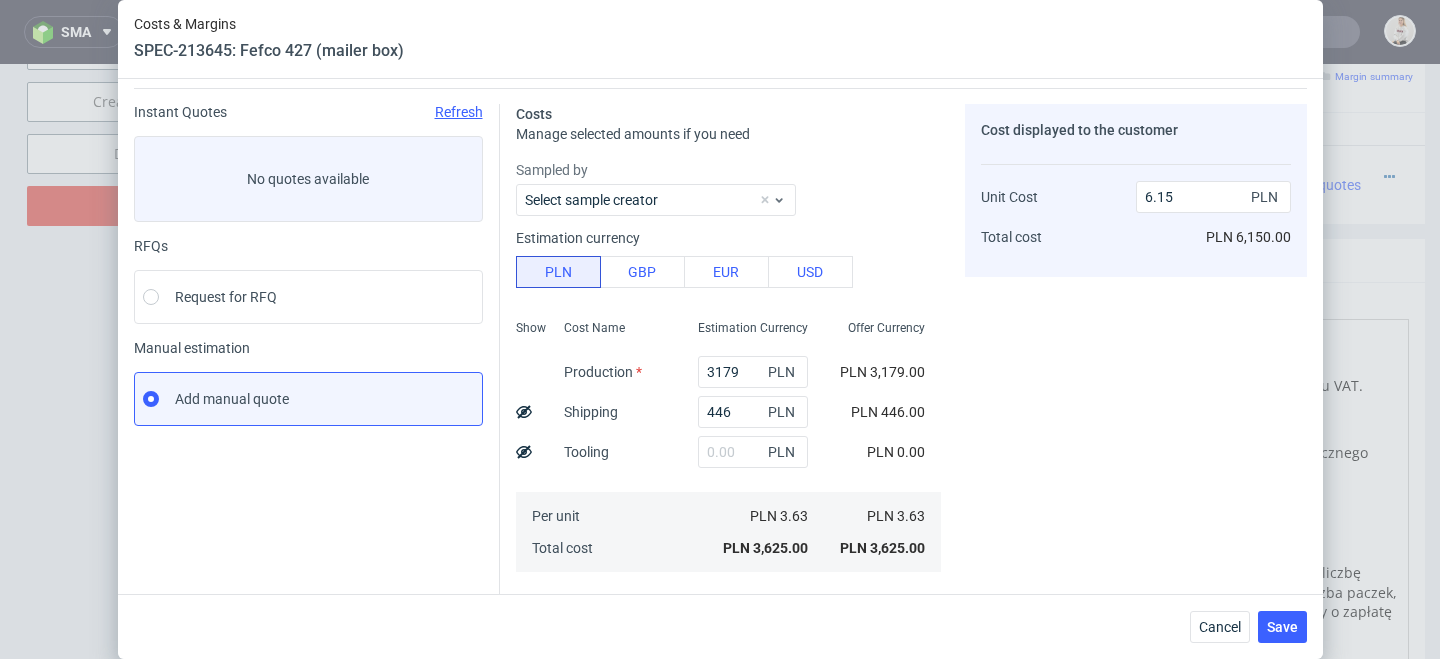 click on "Cost displayed to the customer Unit Cost Total cost 6.15 PLN PLN 6,150.00" at bounding box center (1136, 498) 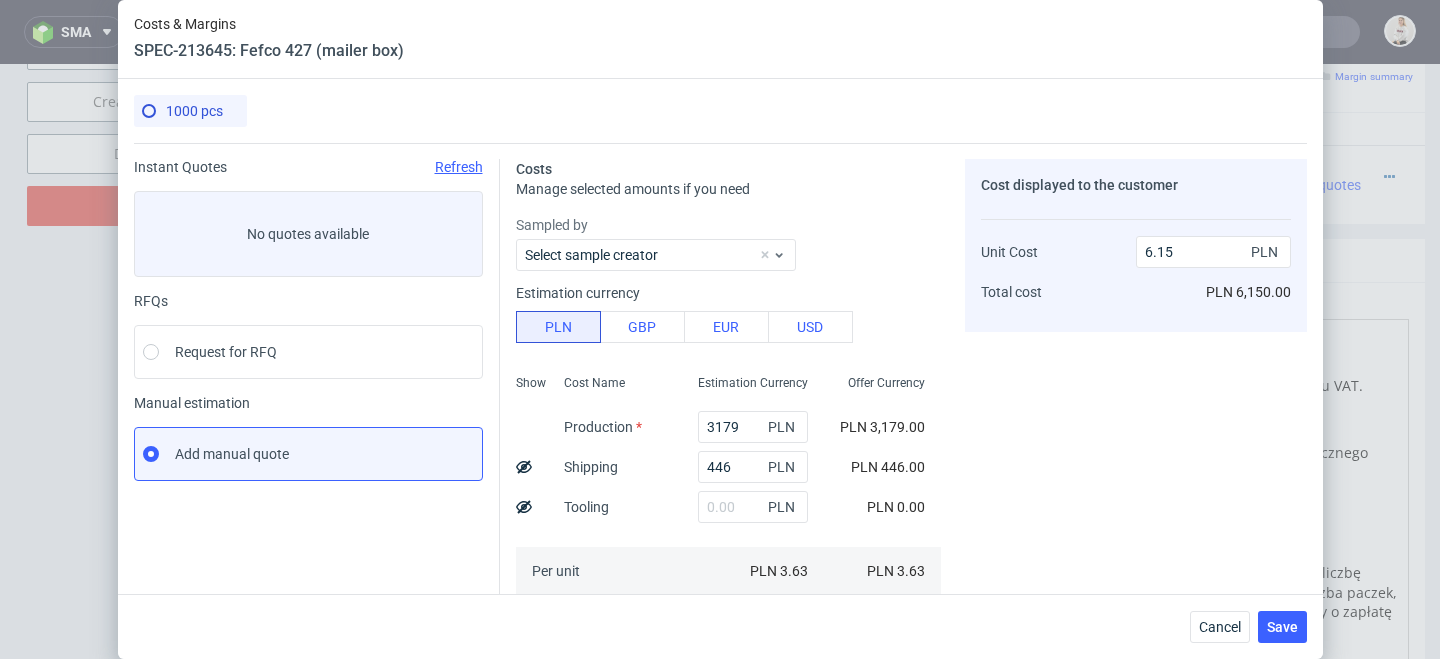 scroll, scrollTop: 369, scrollLeft: 0, axis: vertical 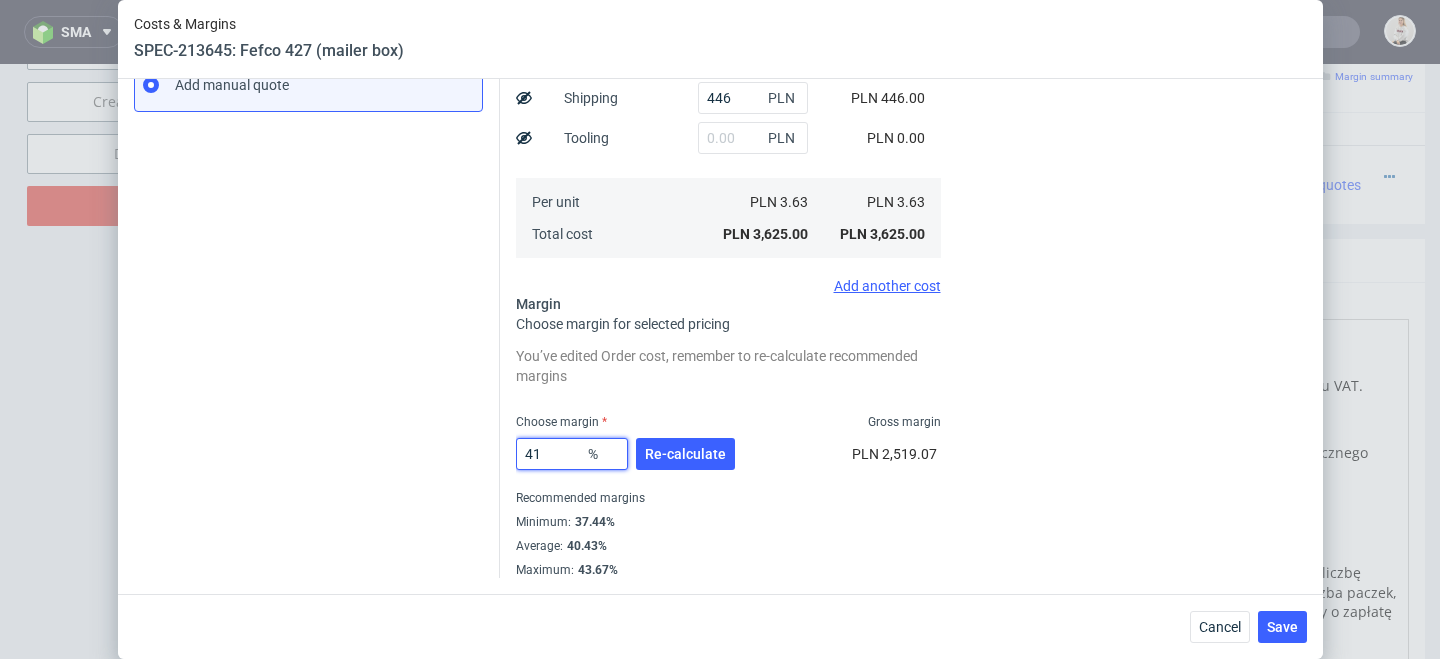 drag, startPoint x: 559, startPoint y: 455, endPoint x: 392, endPoint y: 454, distance: 167.00299 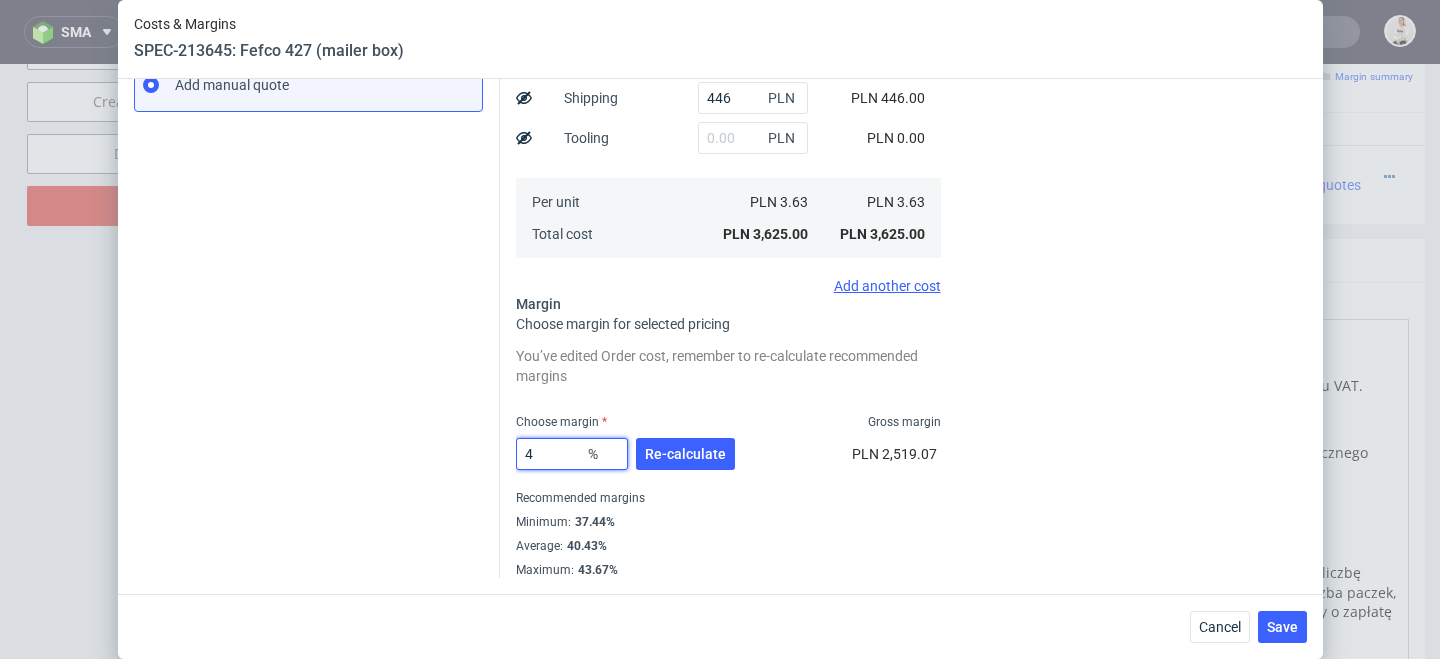 type on "48" 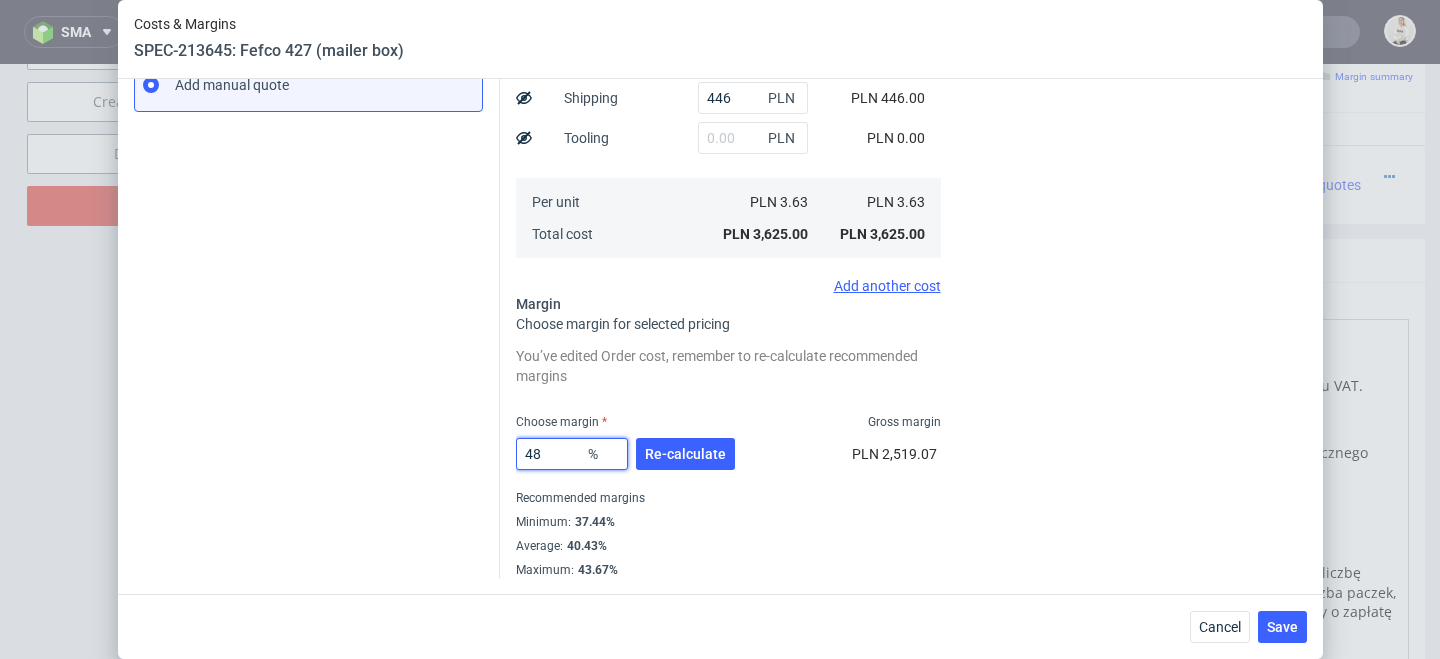 type on "6.98" 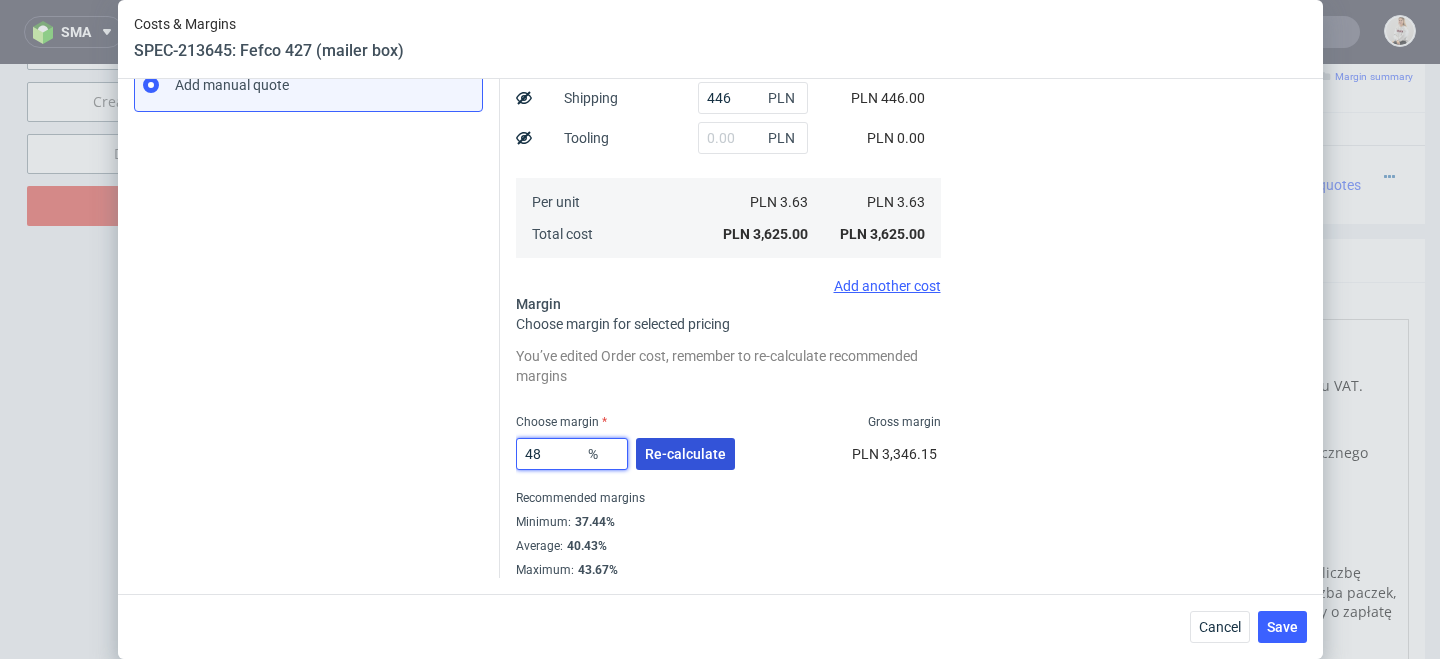 type on "48" 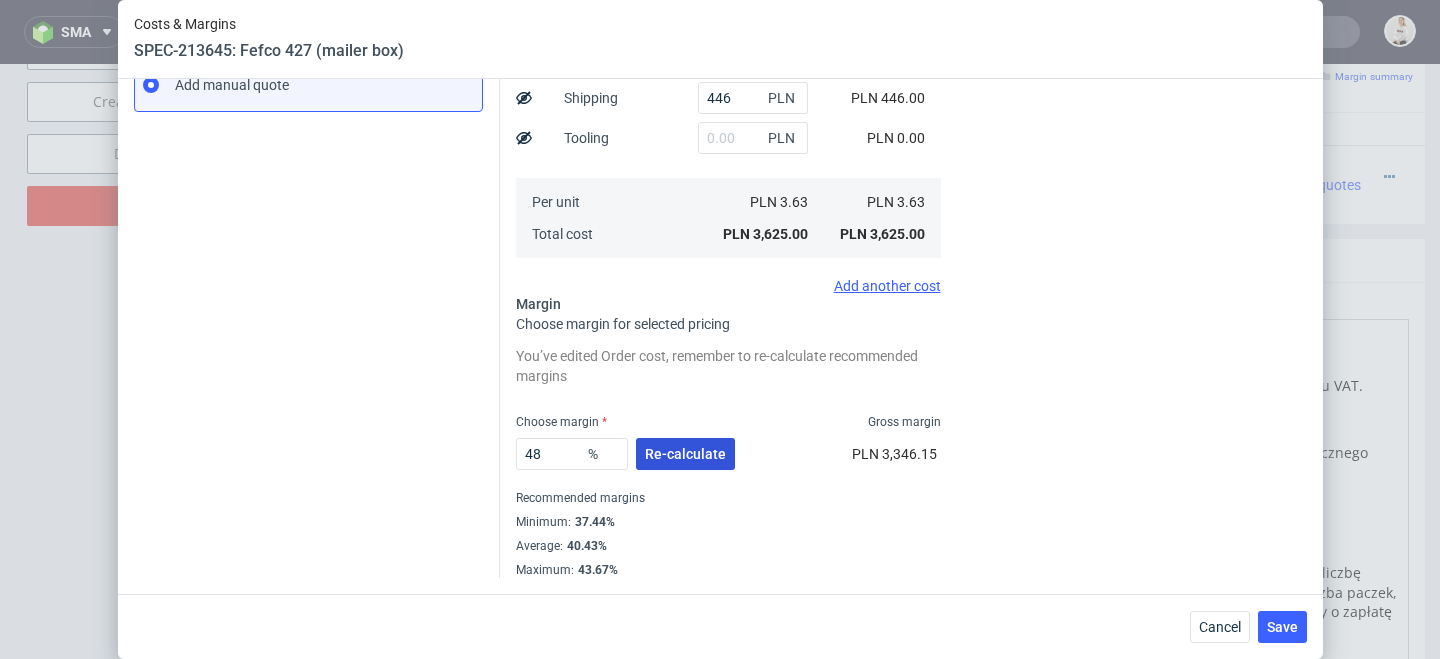 click on "Re-calculate" at bounding box center [685, 454] 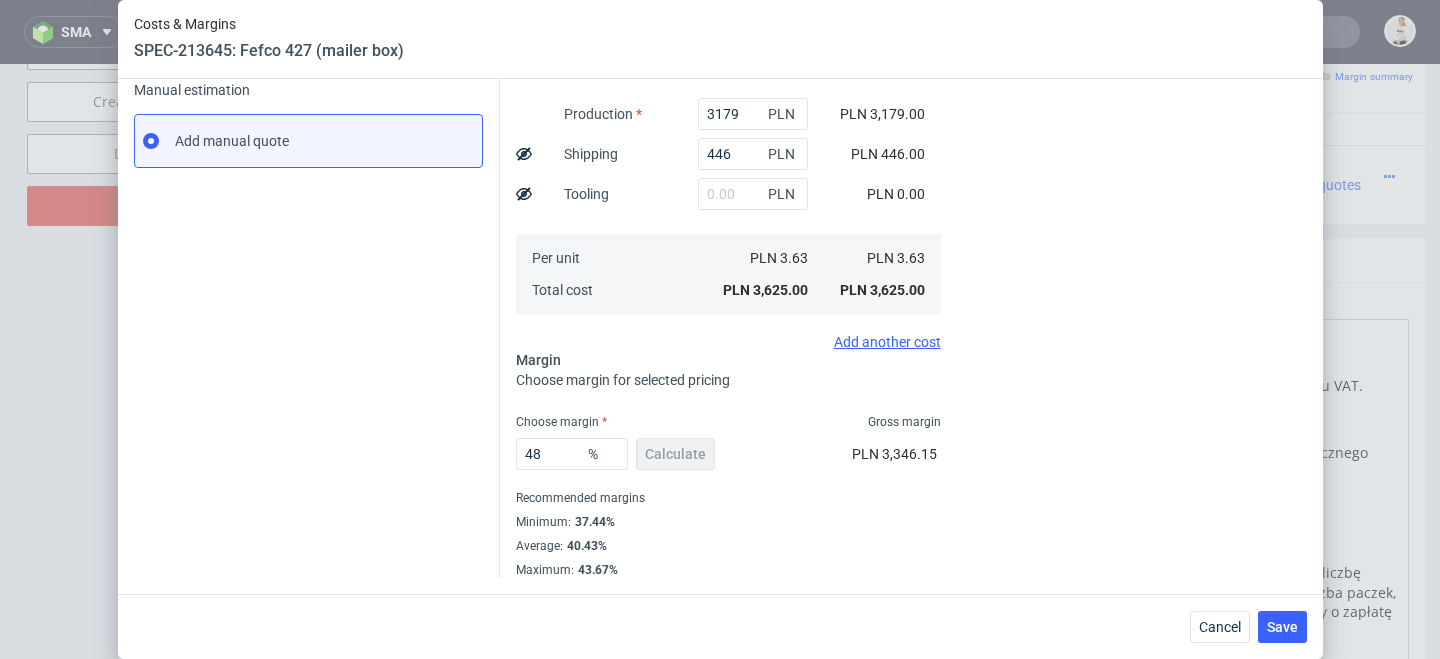 scroll, scrollTop: 313, scrollLeft: 0, axis: vertical 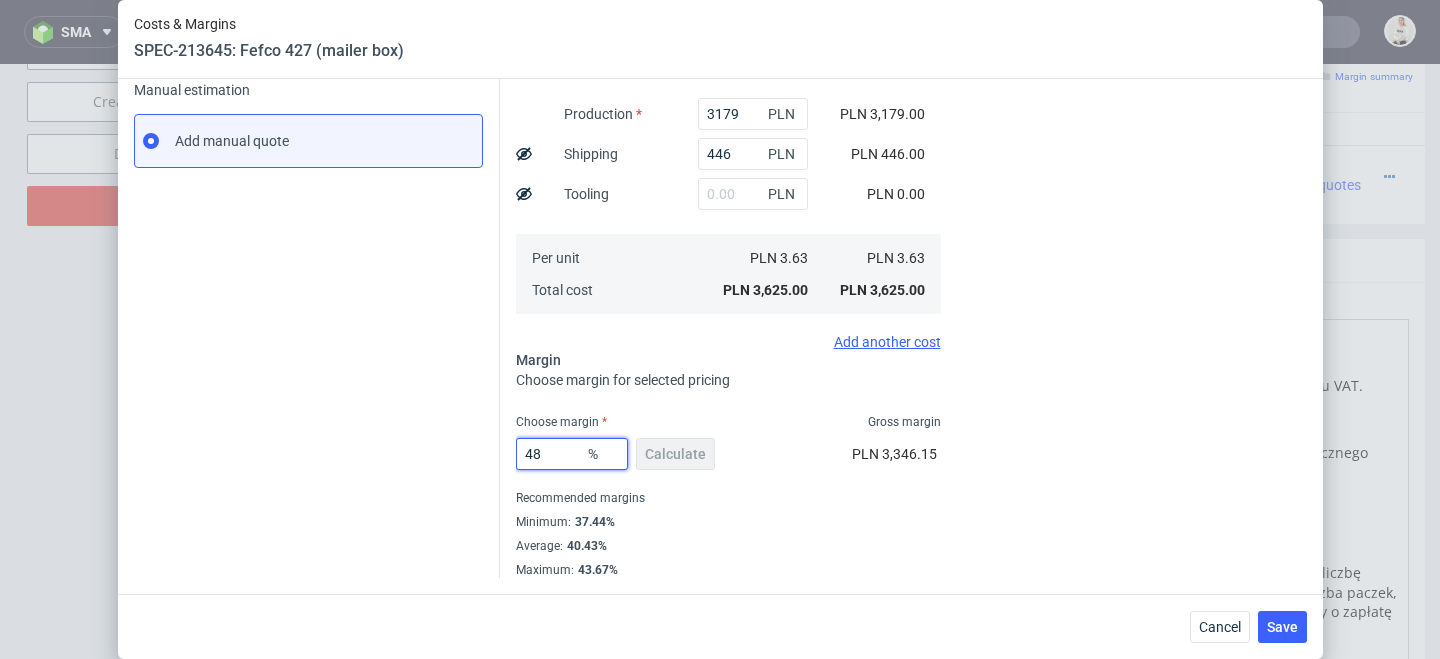 click on "48" at bounding box center [572, 454] 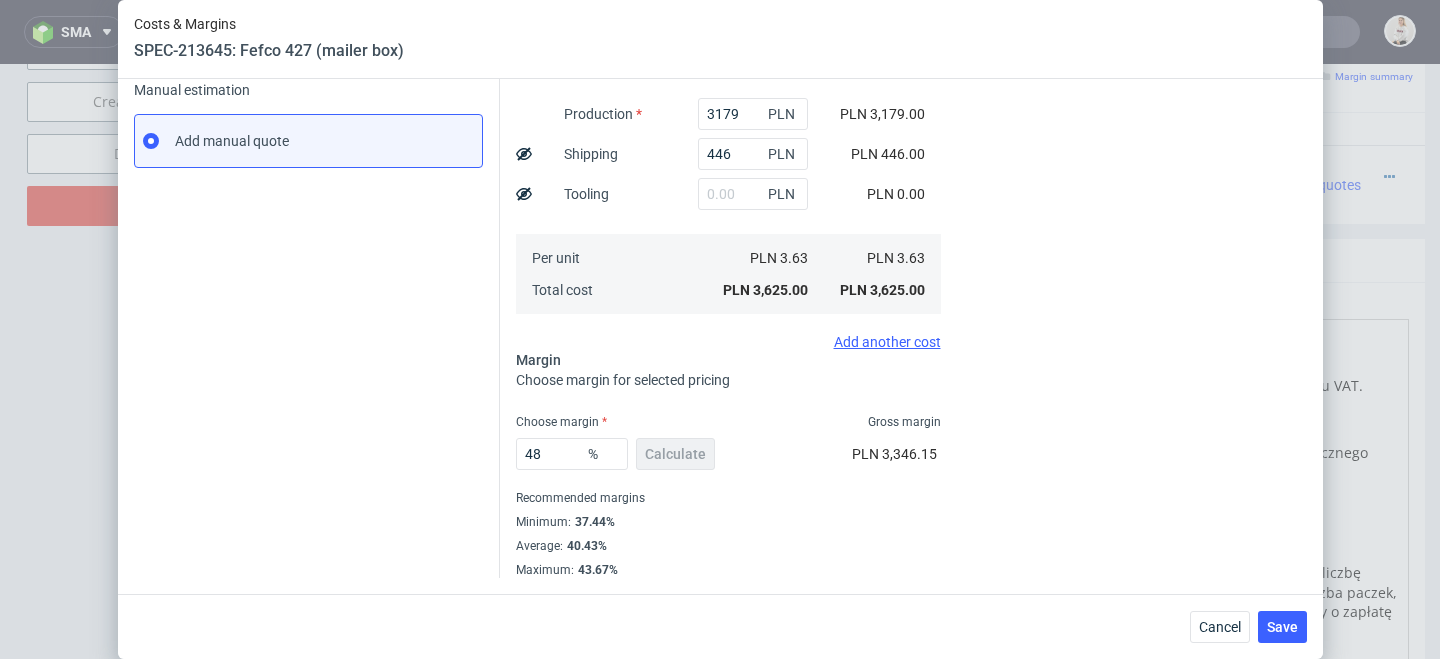click on "48 % Calculate PLN 3,346.15" at bounding box center [728, 458] 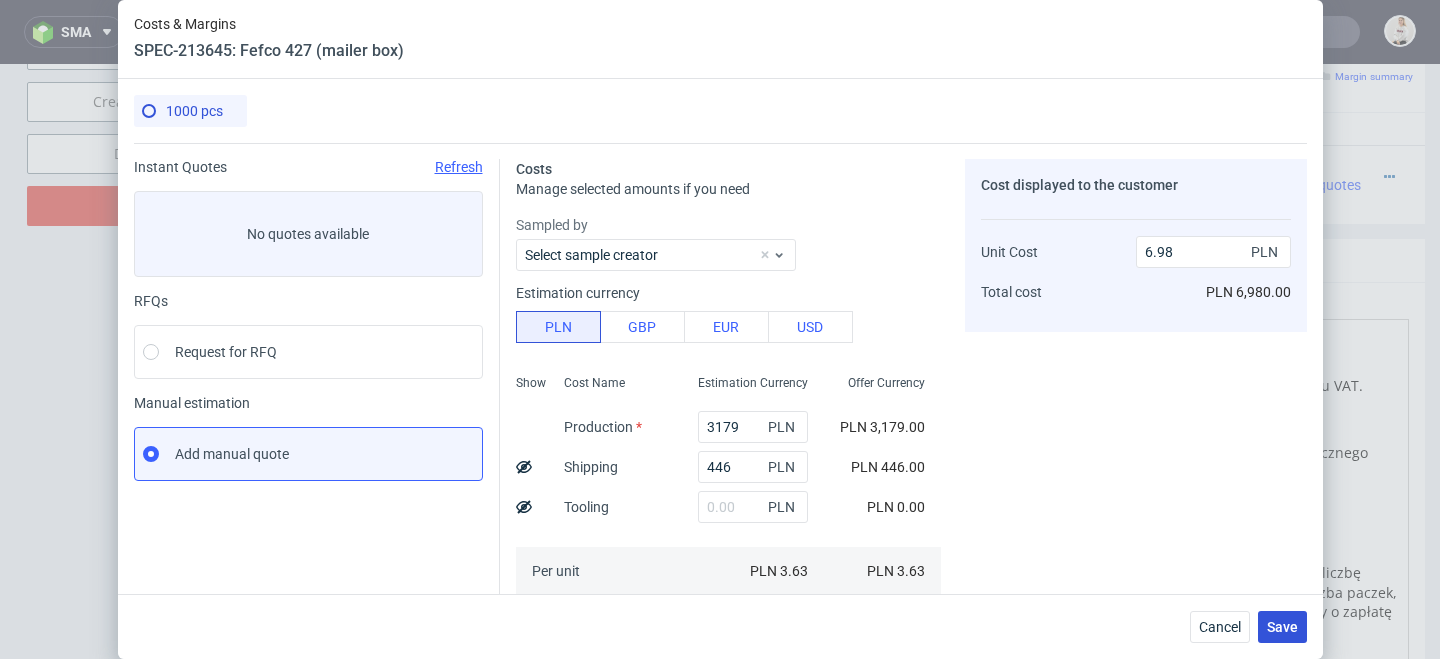 click on "Save" at bounding box center (1282, 627) 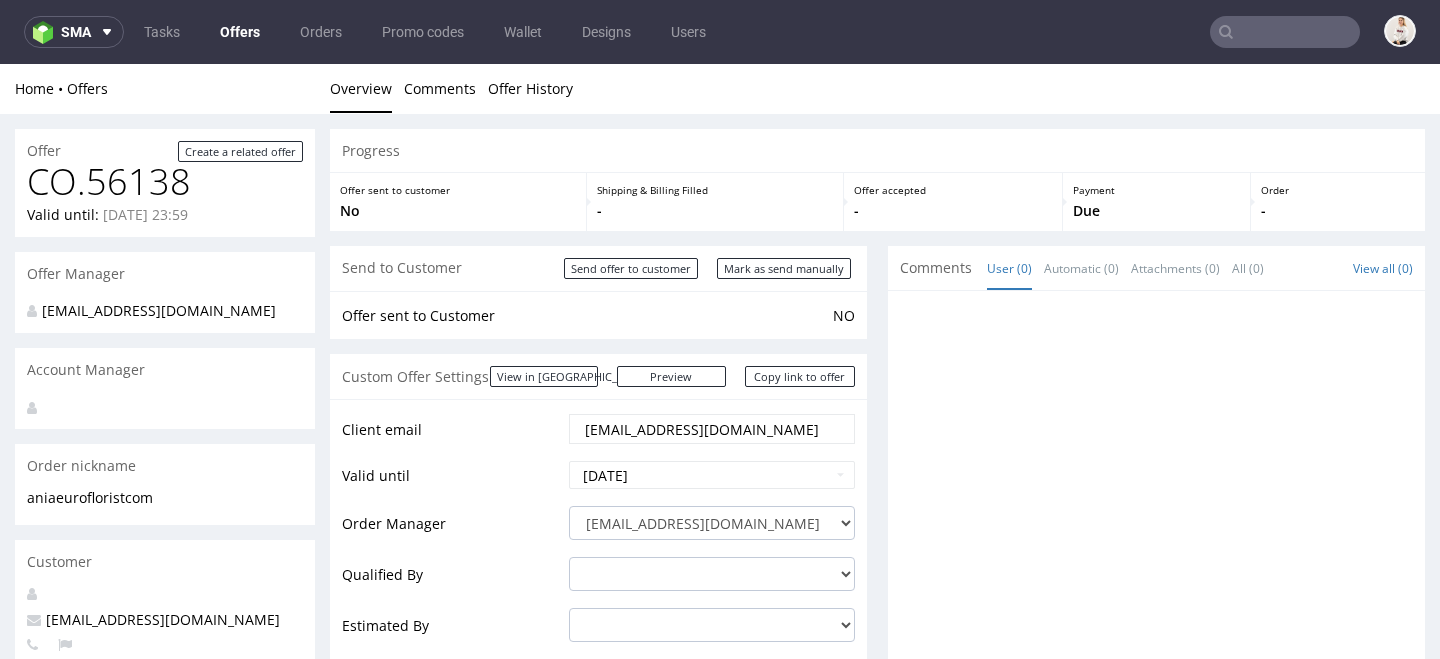 scroll, scrollTop: 0, scrollLeft: 0, axis: both 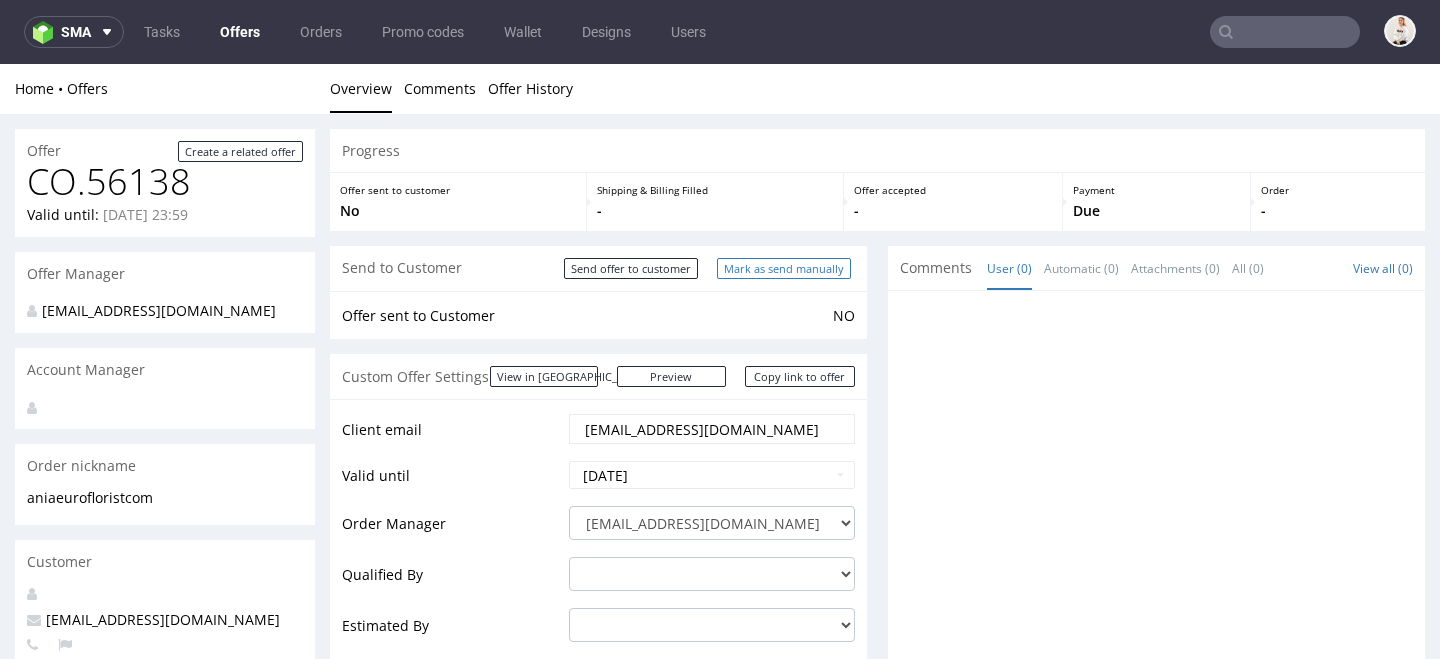 click on "Mark as send manually" at bounding box center (784, 268) 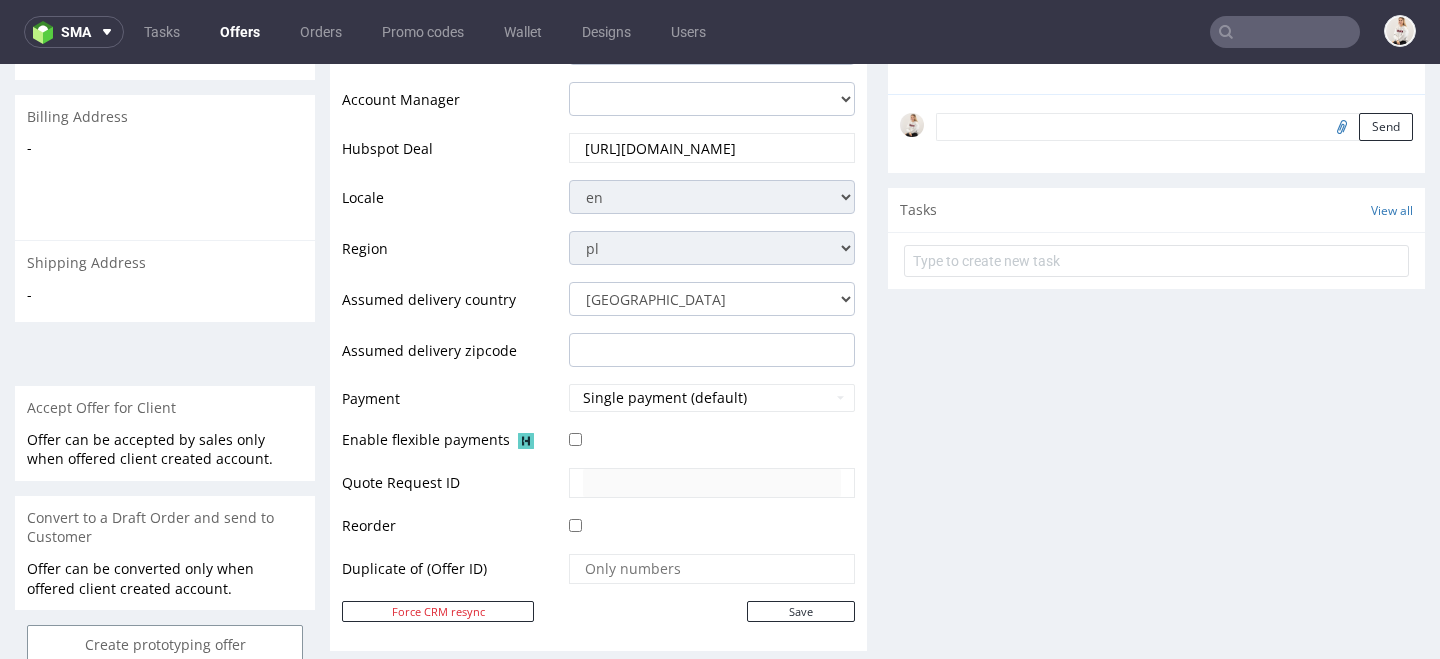 scroll, scrollTop: 0, scrollLeft: 0, axis: both 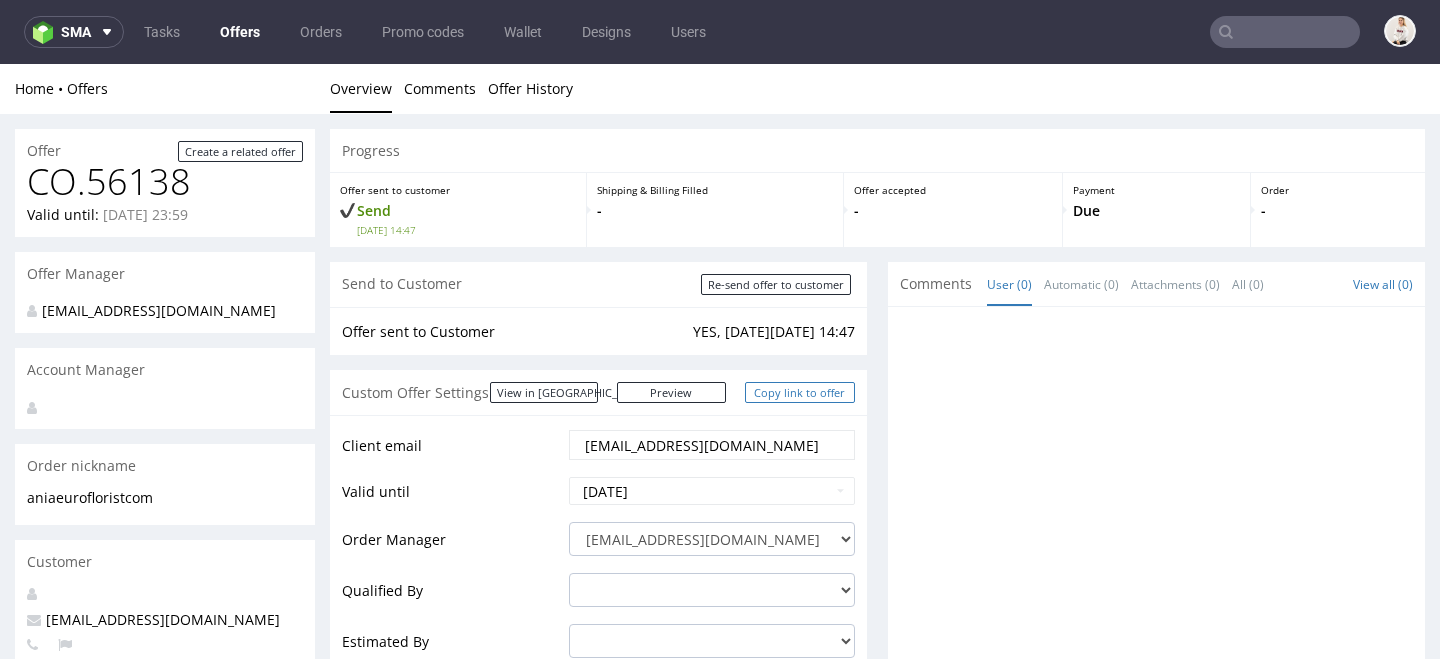 click on "Copy link to offer" at bounding box center (800, 392) 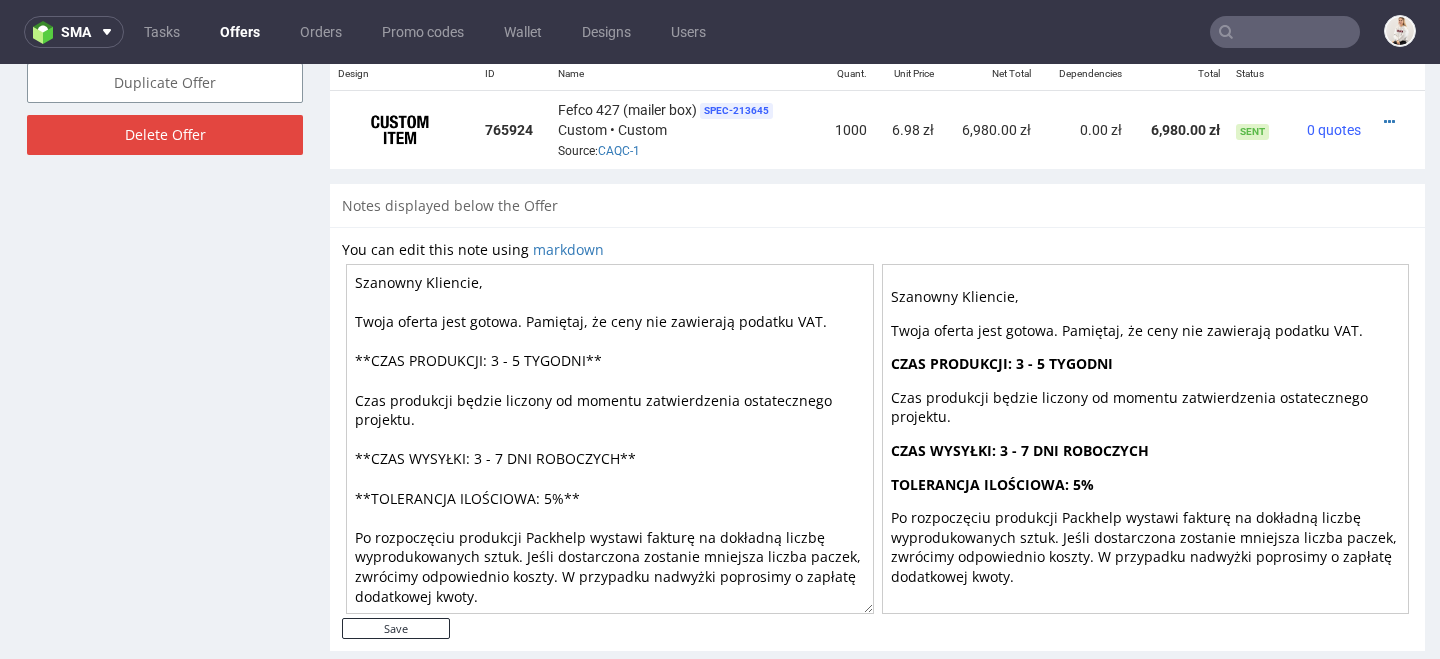 scroll, scrollTop: 1196, scrollLeft: 0, axis: vertical 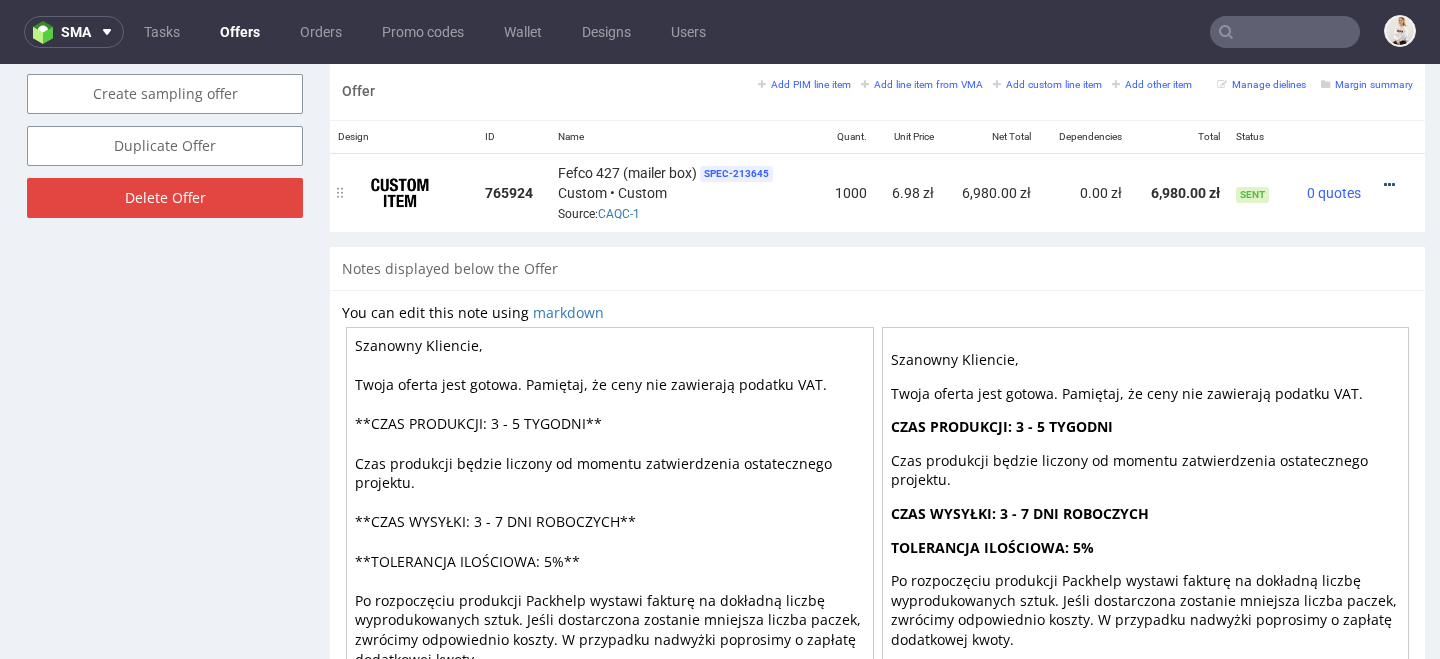 click at bounding box center [1389, 185] 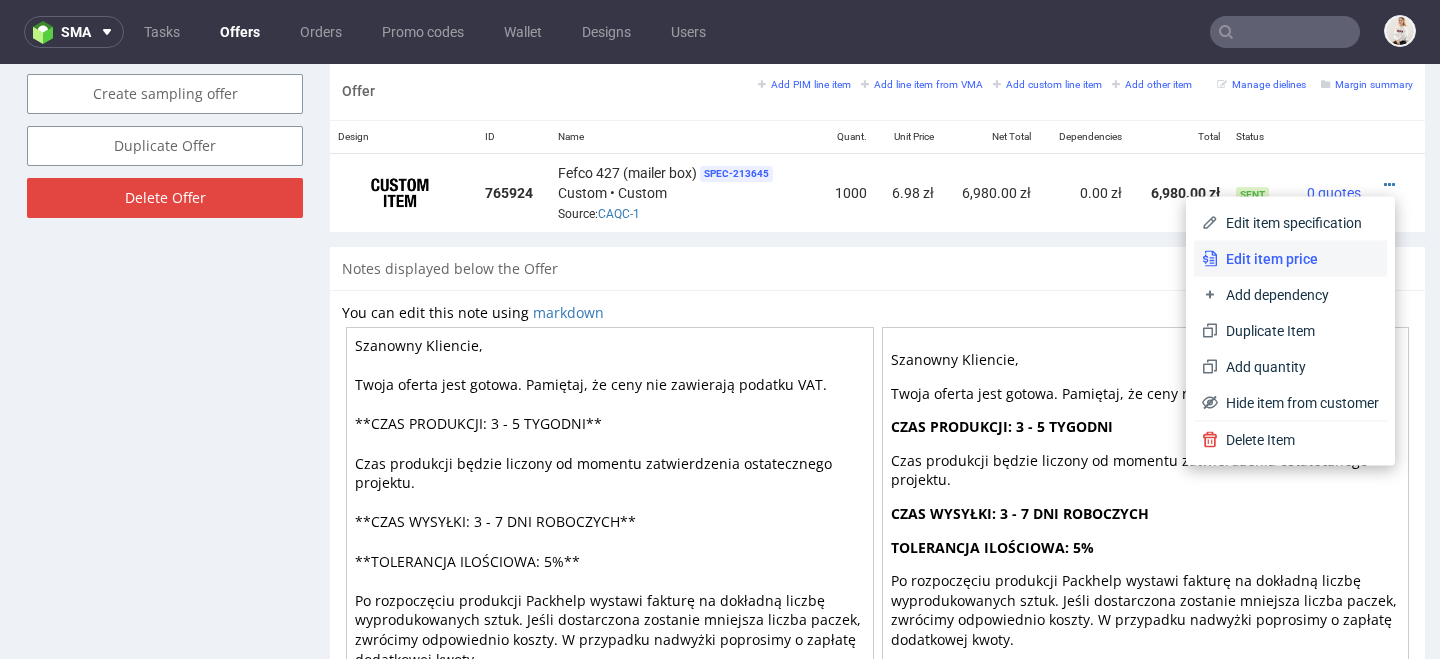 click on "Edit item price" at bounding box center [1290, 259] 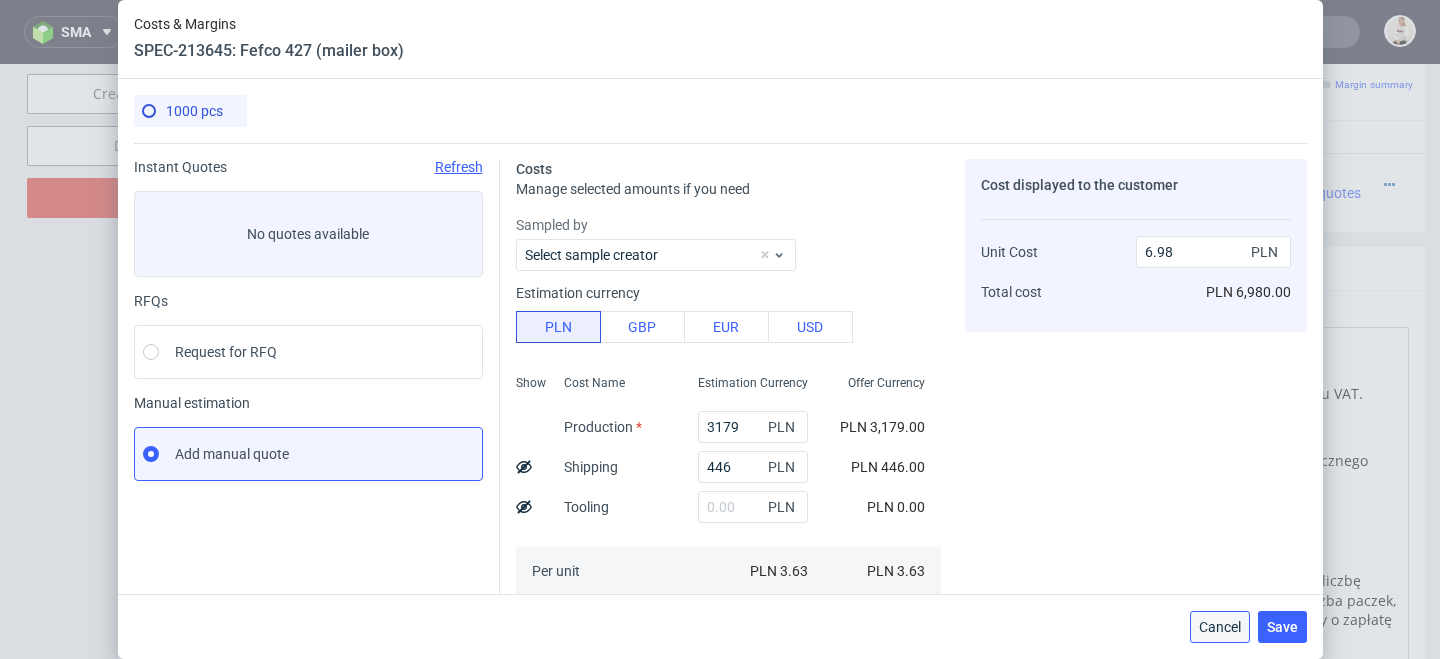 click on "Cancel" at bounding box center (1220, 627) 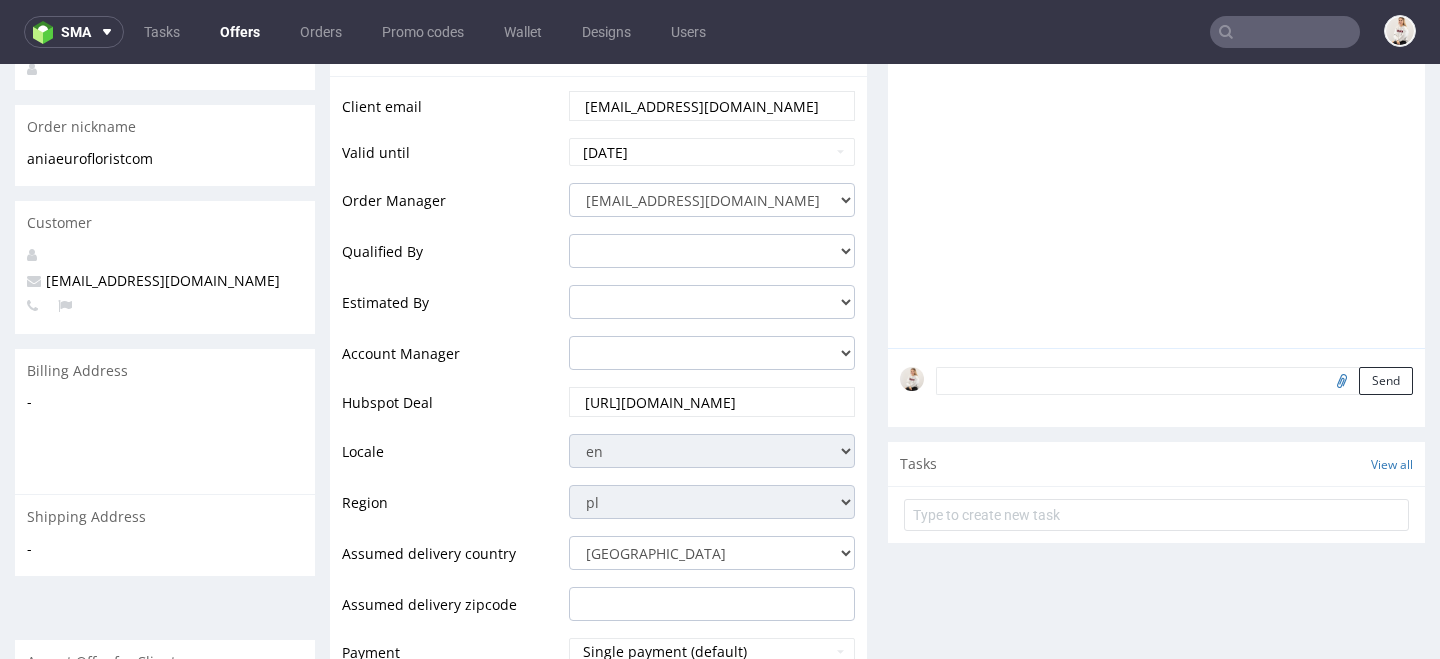 scroll, scrollTop: 0, scrollLeft: 0, axis: both 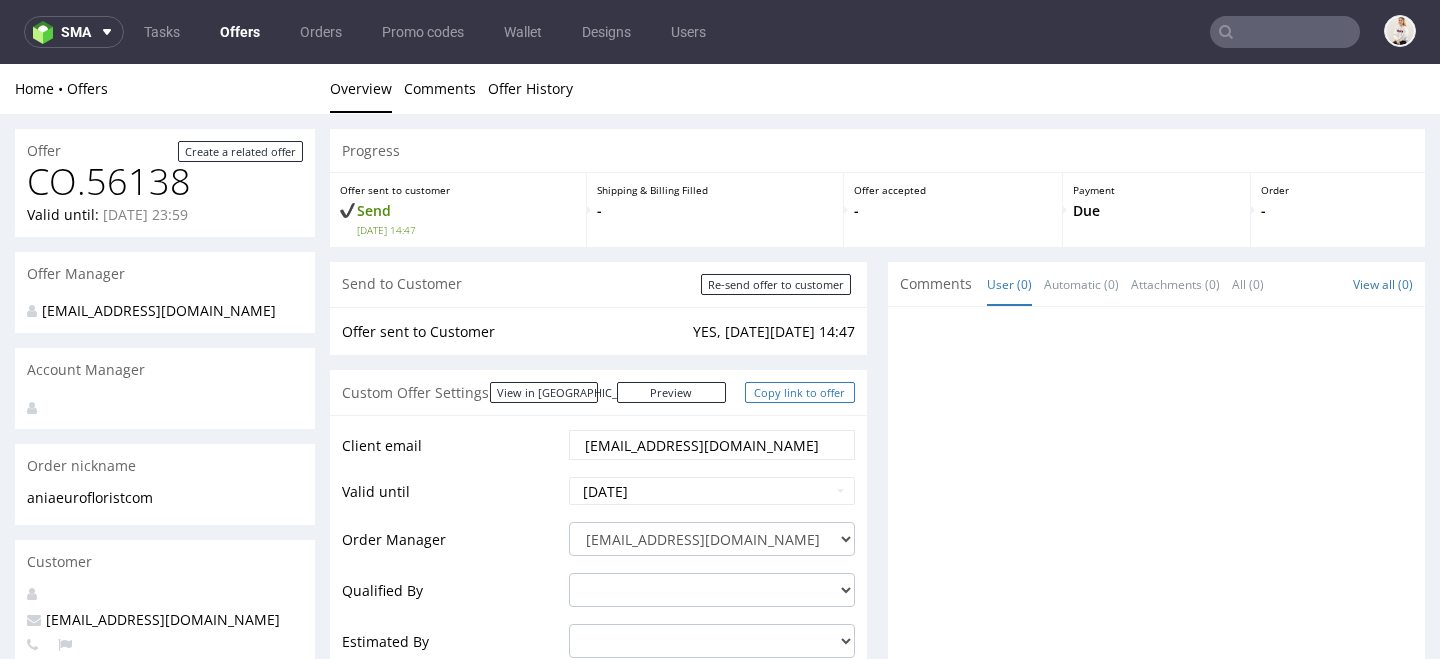 click on "Copy link to offer" at bounding box center (800, 392) 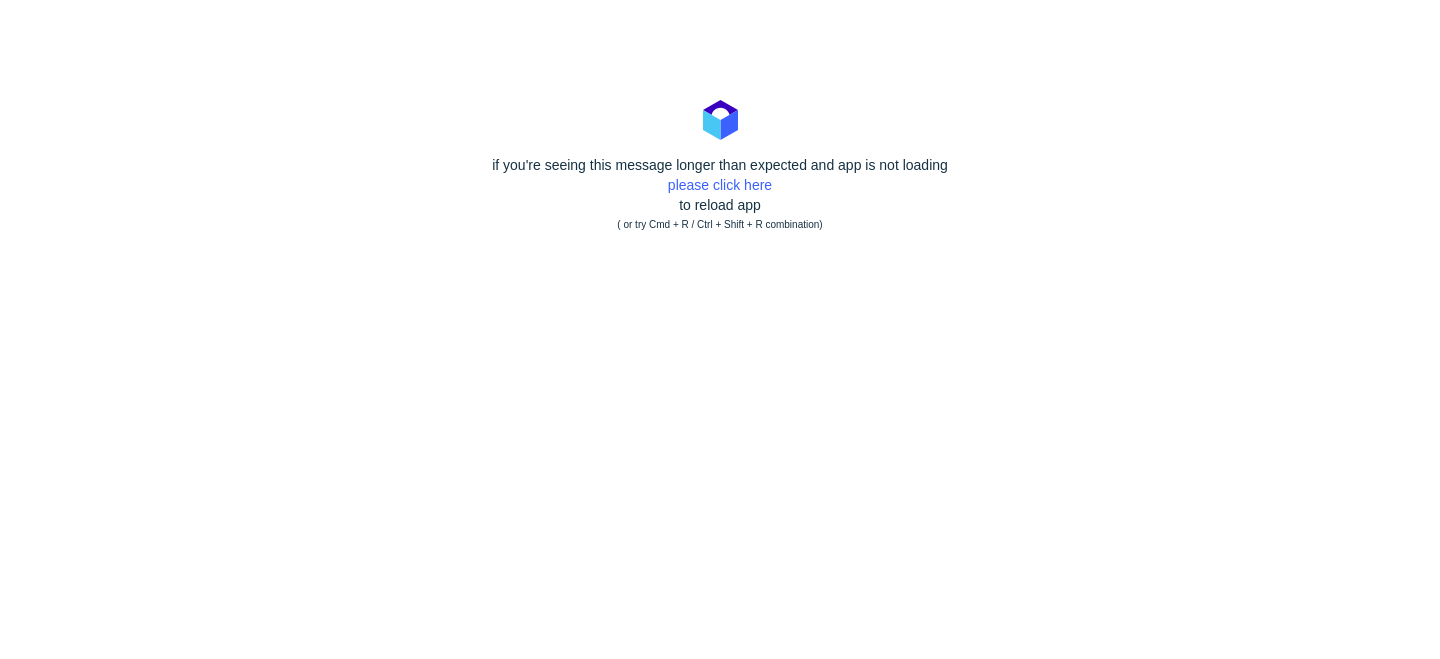 scroll, scrollTop: 0, scrollLeft: 0, axis: both 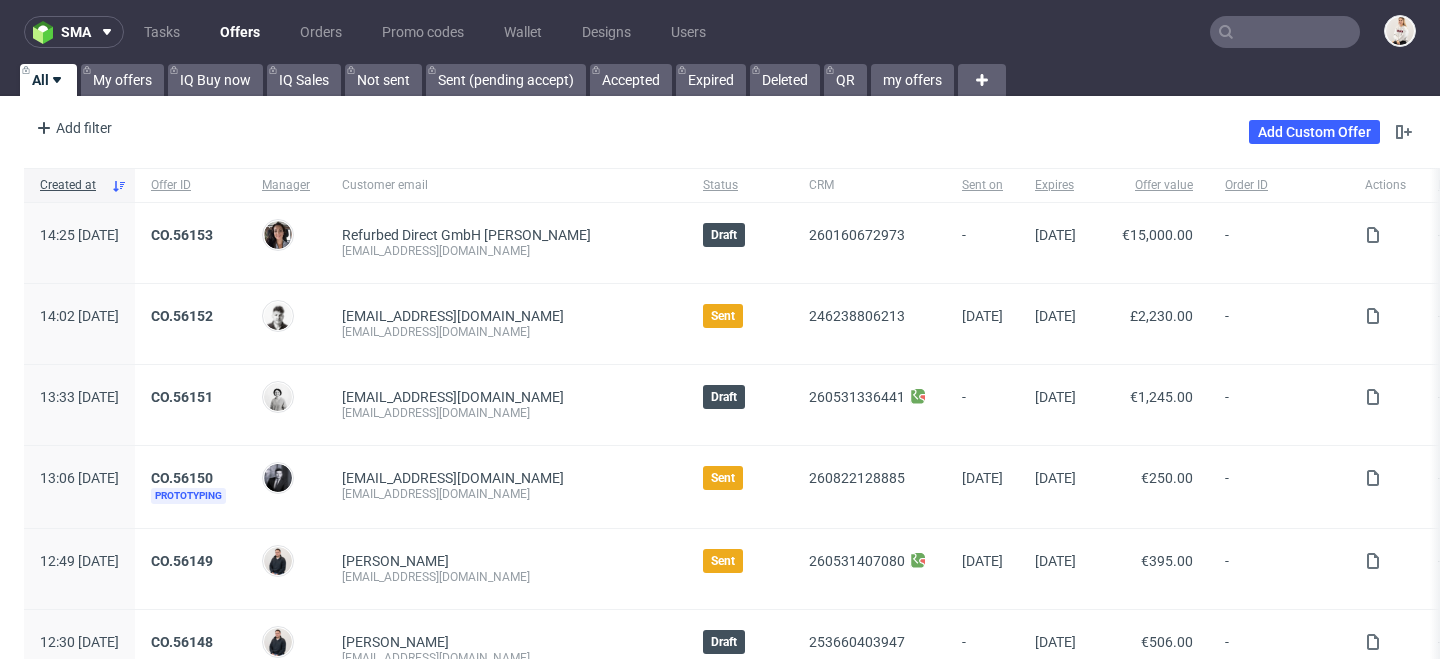 click at bounding box center [1285, 32] 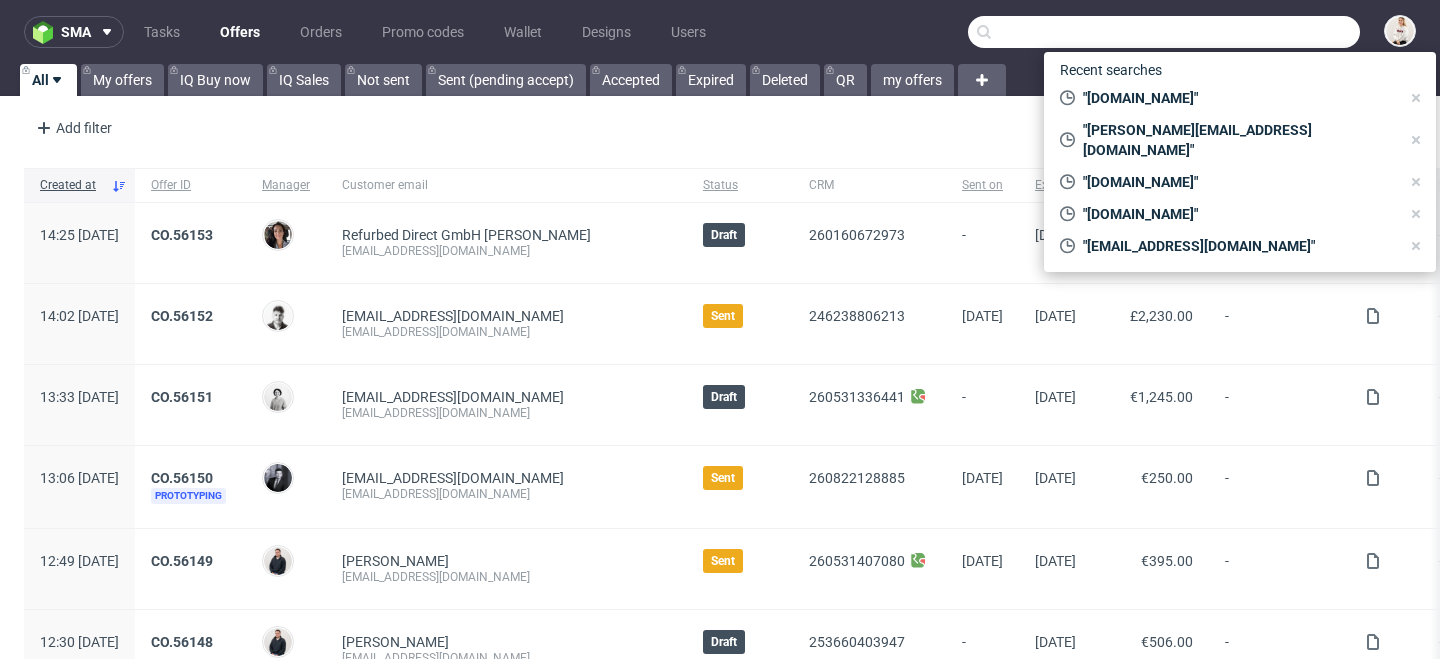 paste on "[EMAIL_ADDRESS][DOMAIN_NAME]" 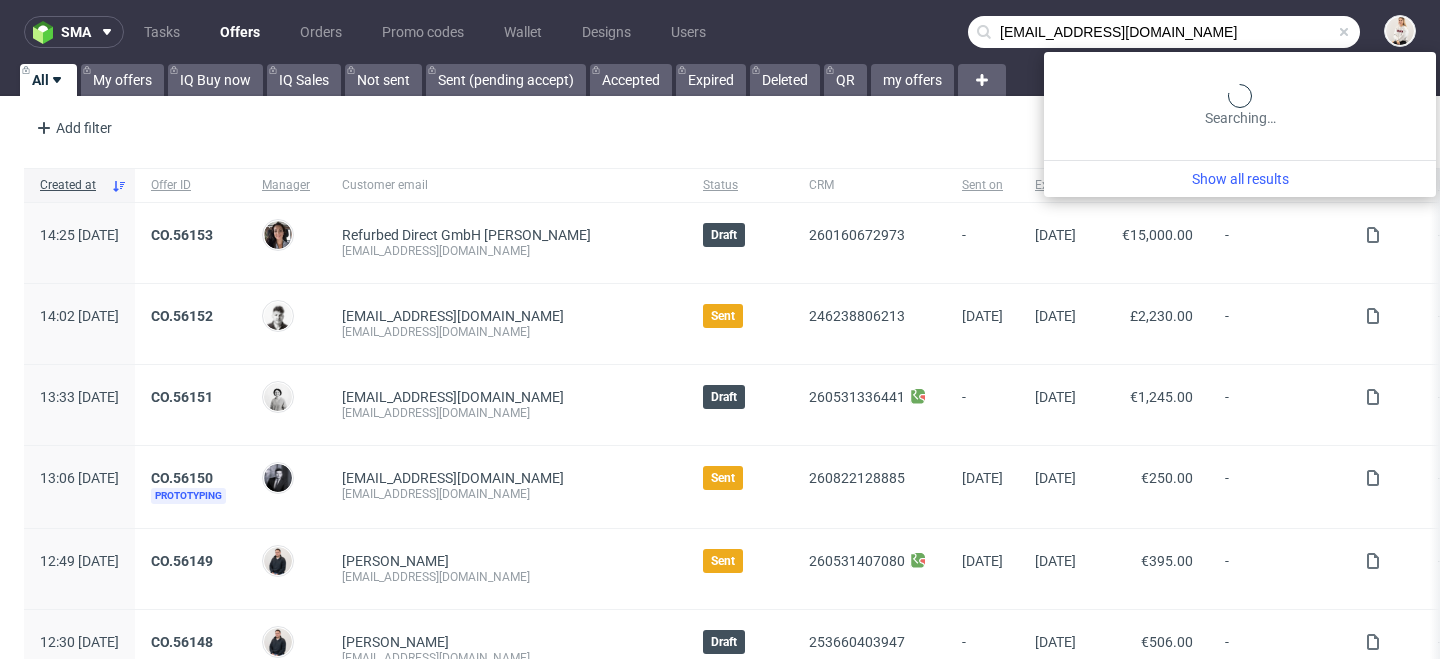 type on "[EMAIL_ADDRESS][DOMAIN_NAME]" 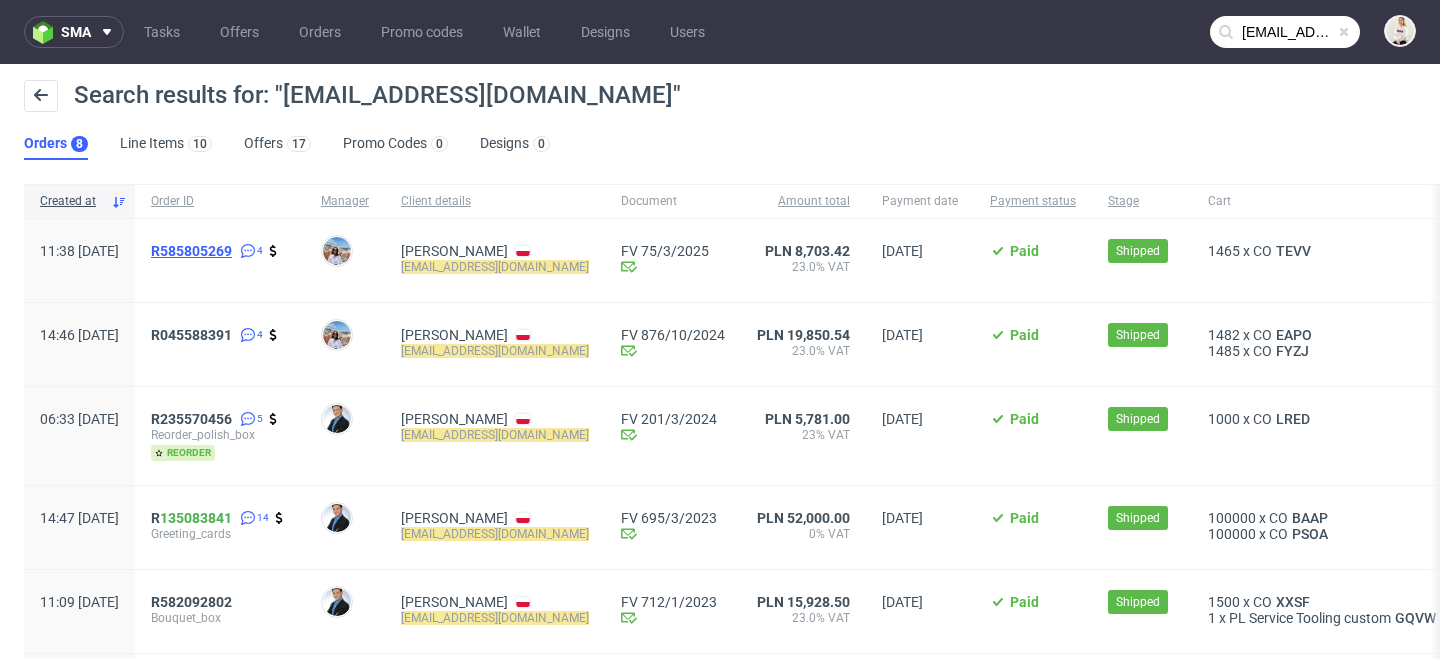 click on "R585805269" at bounding box center [191, 251] 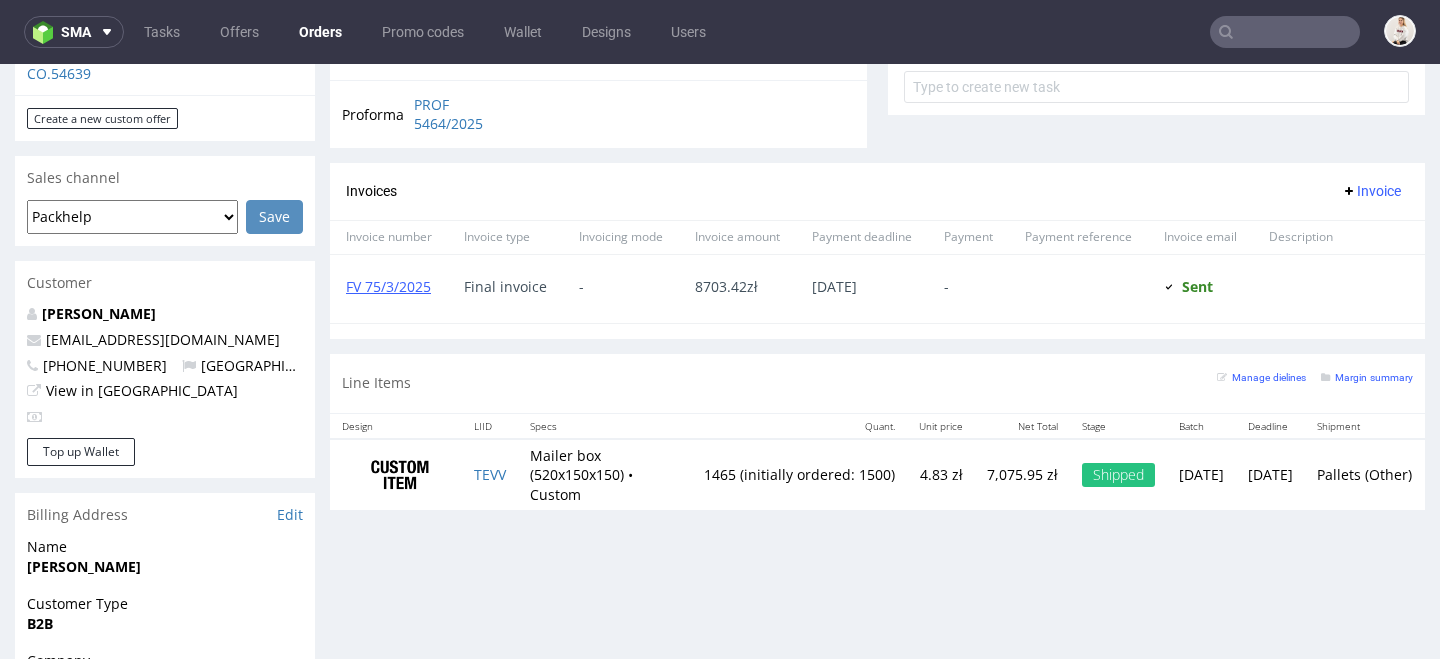 scroll, scrollTop: 766, scrollLeft: 0, axis: vertical 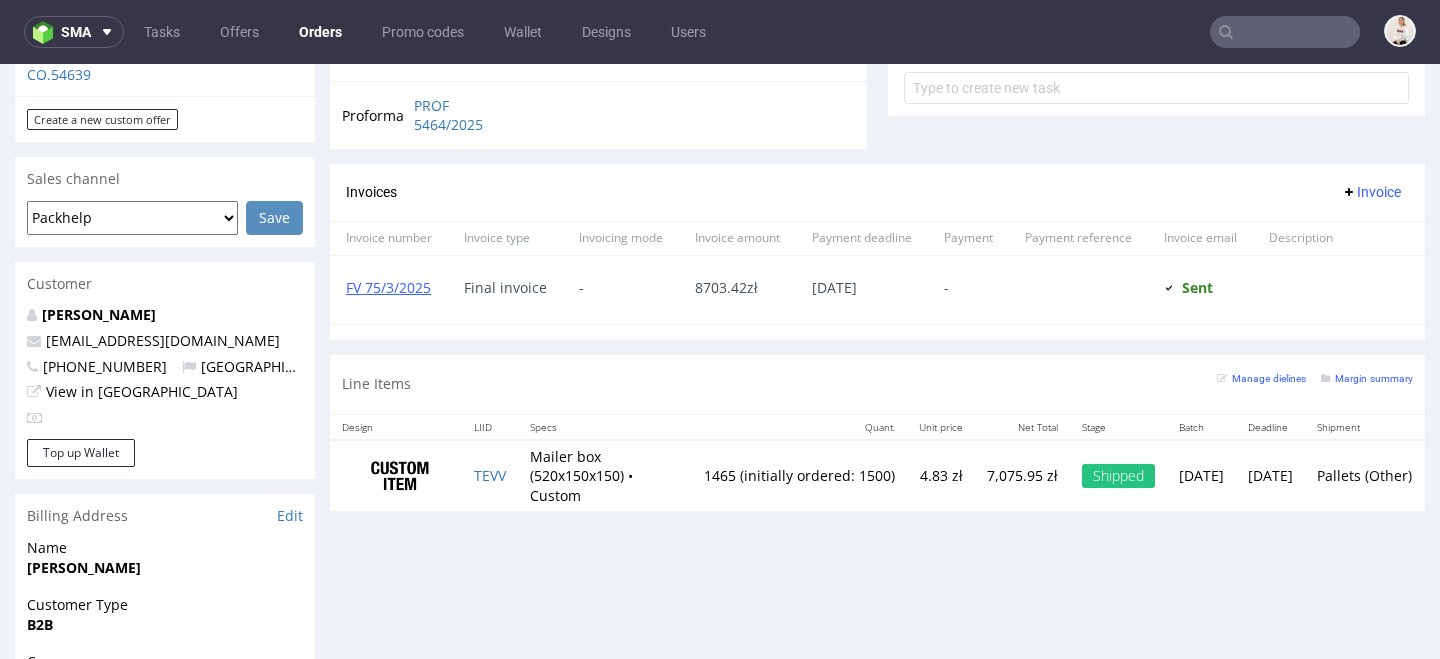type on "[EMAIL_ADDRESS][DOMAIN_NAME]" 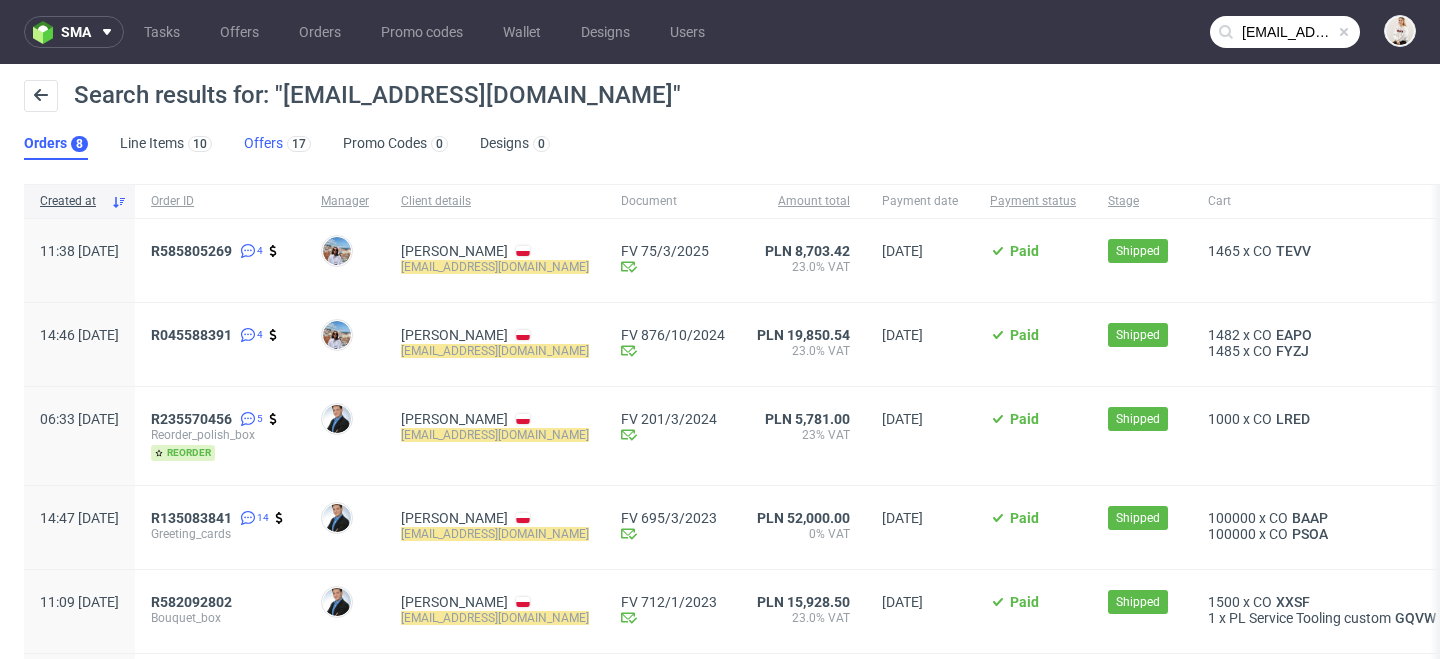 click on "Offers 17" at bounding box center [277, 144] 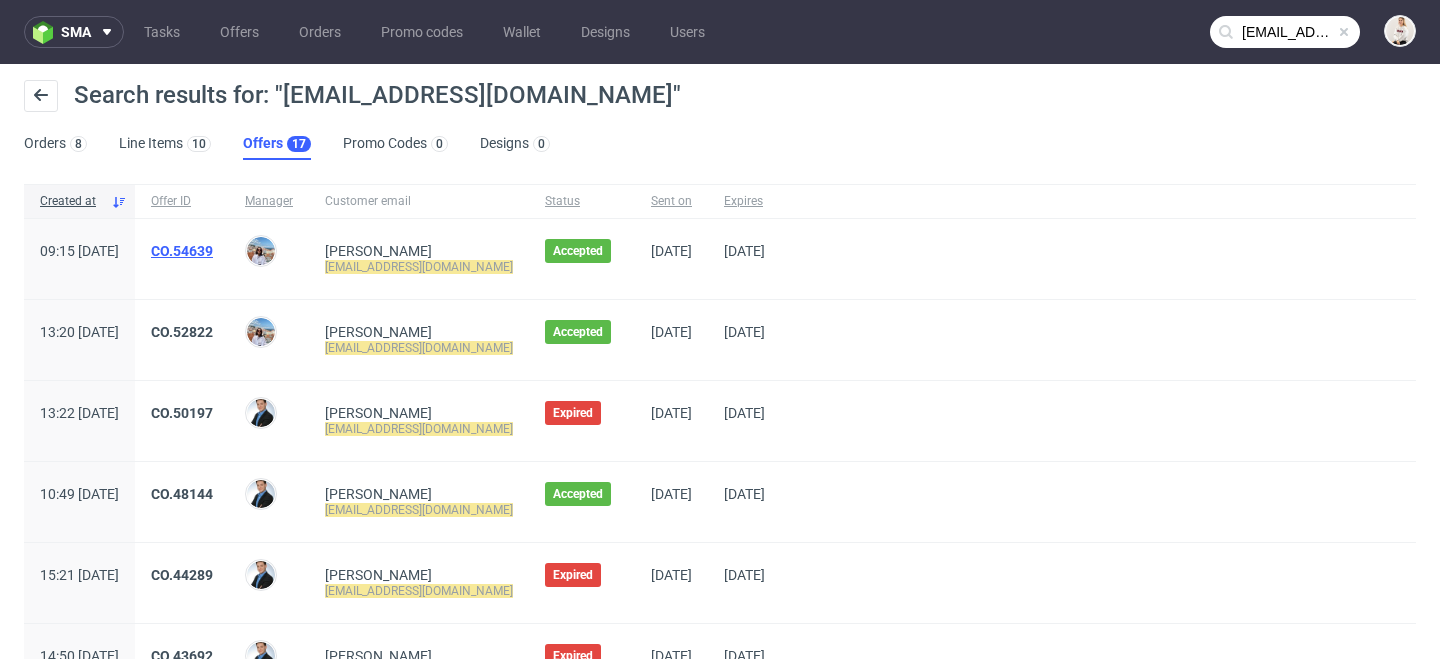 click on "CO.54639" at bounding box center [182, 251] 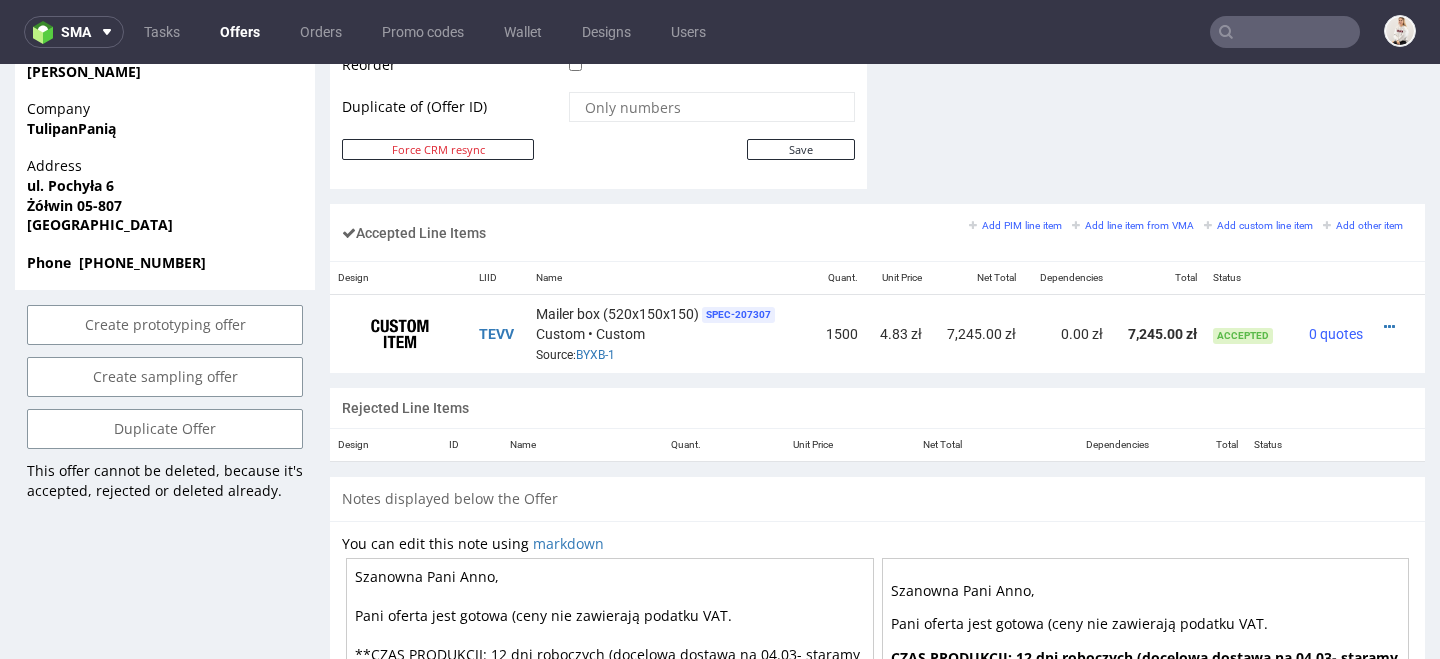 scroll, scrollTop: 1109, scrollLeft: 0, axis: vertical 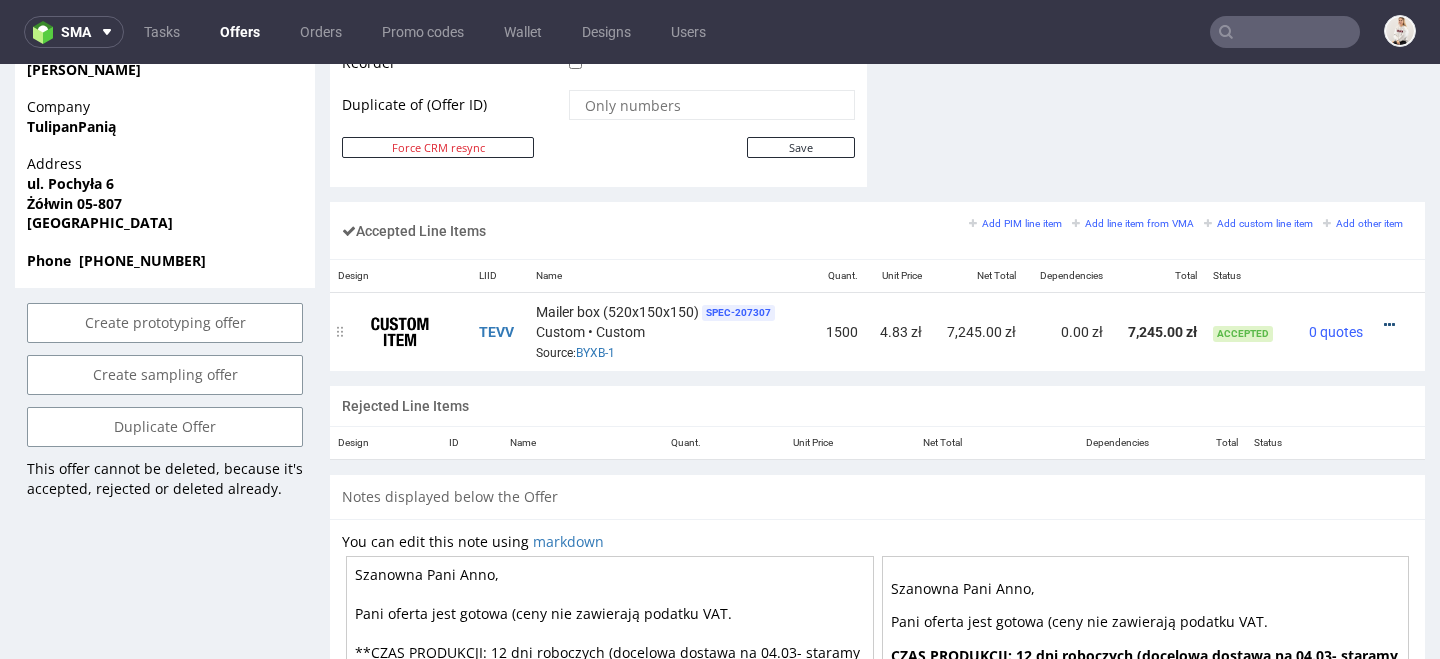 click at bounding box center (1389, 325) 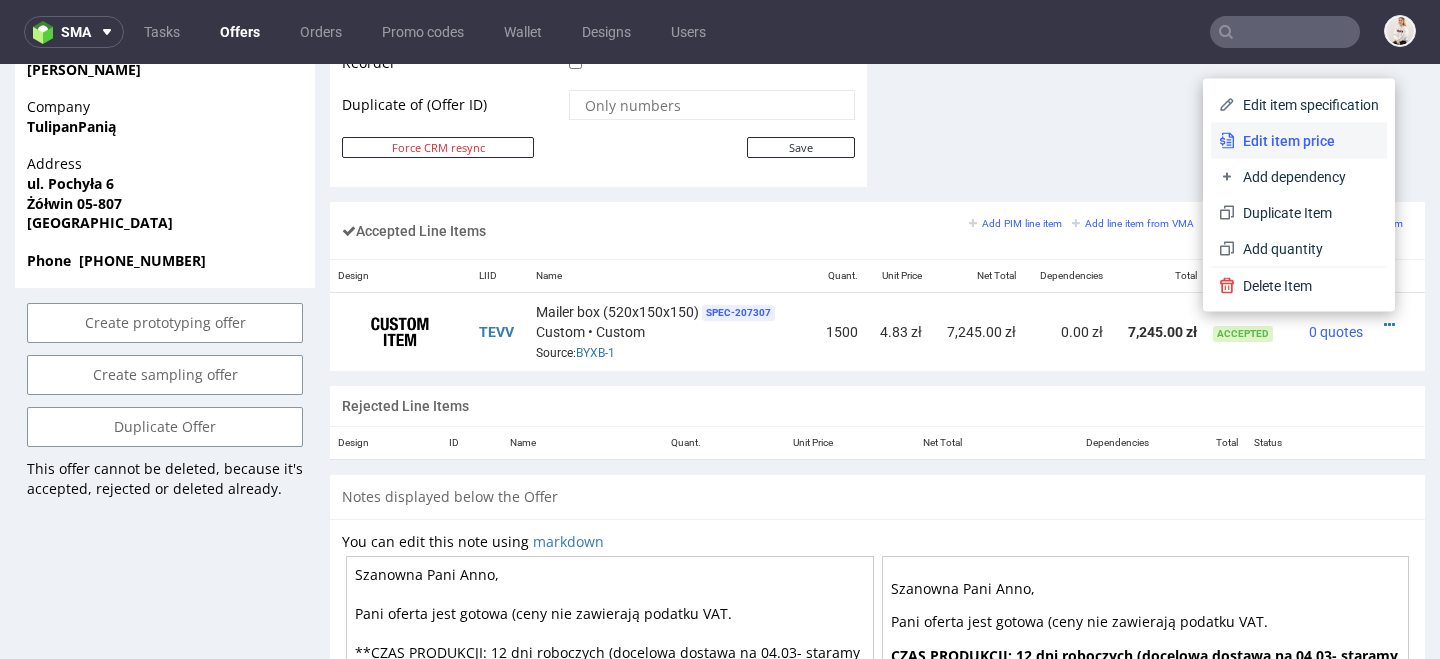 click on "Edit item price" at bounding box center (1307, 141) 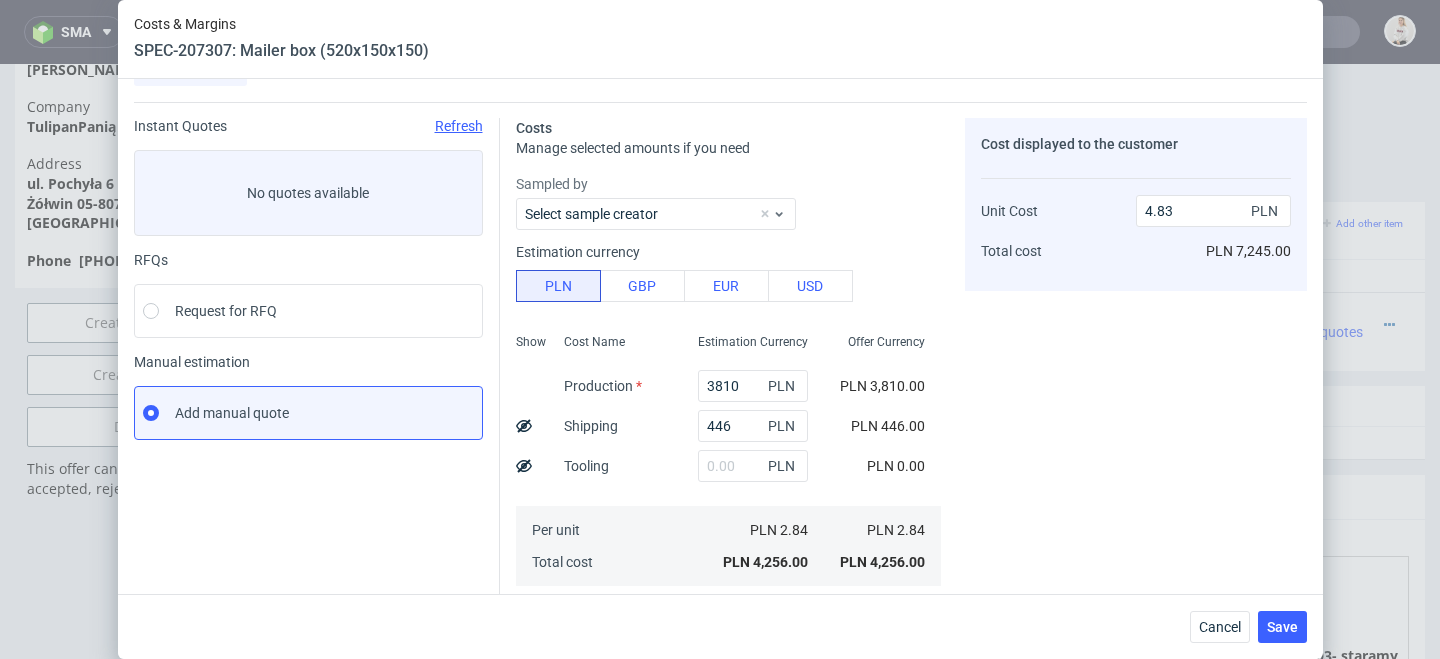 scroll, scrollTop: 59, scrollLeft: 0, axis: vertical 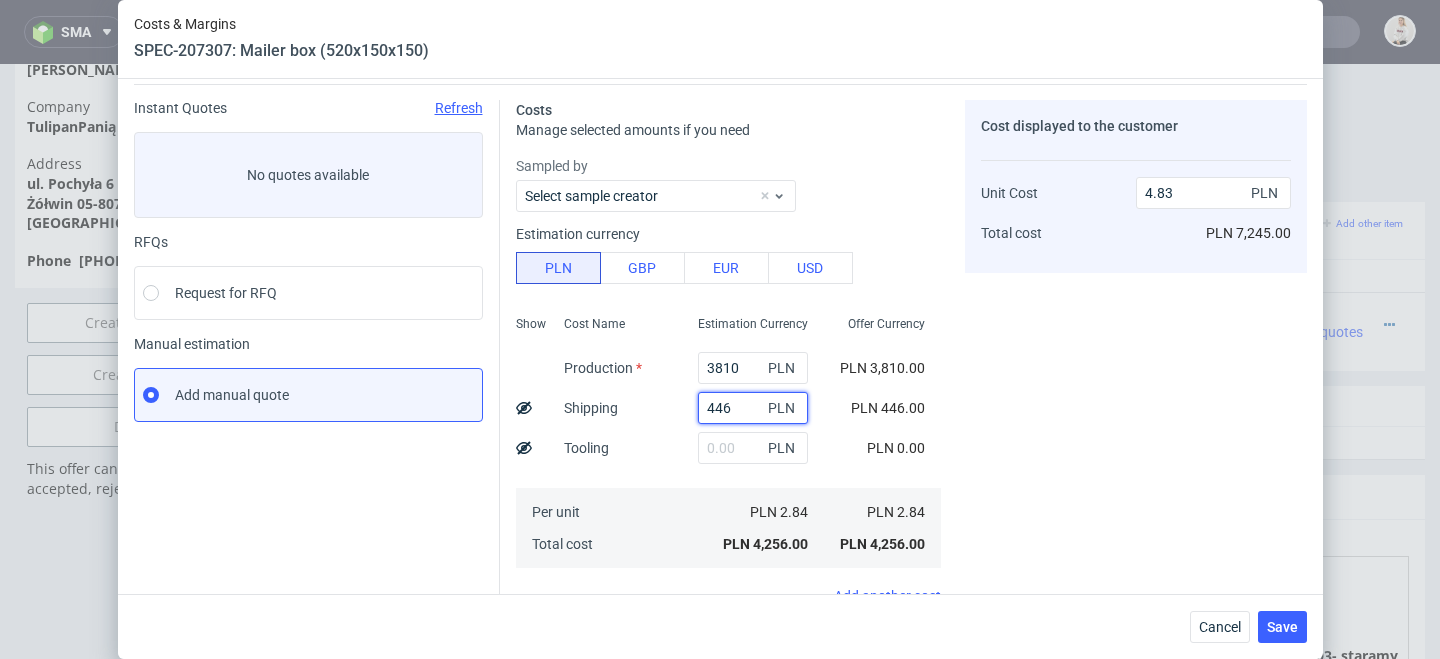 drag, startPoint x: 745, startPoint y: 408, endPoint x: 598, endPoint y: 404, distance: 147.05441 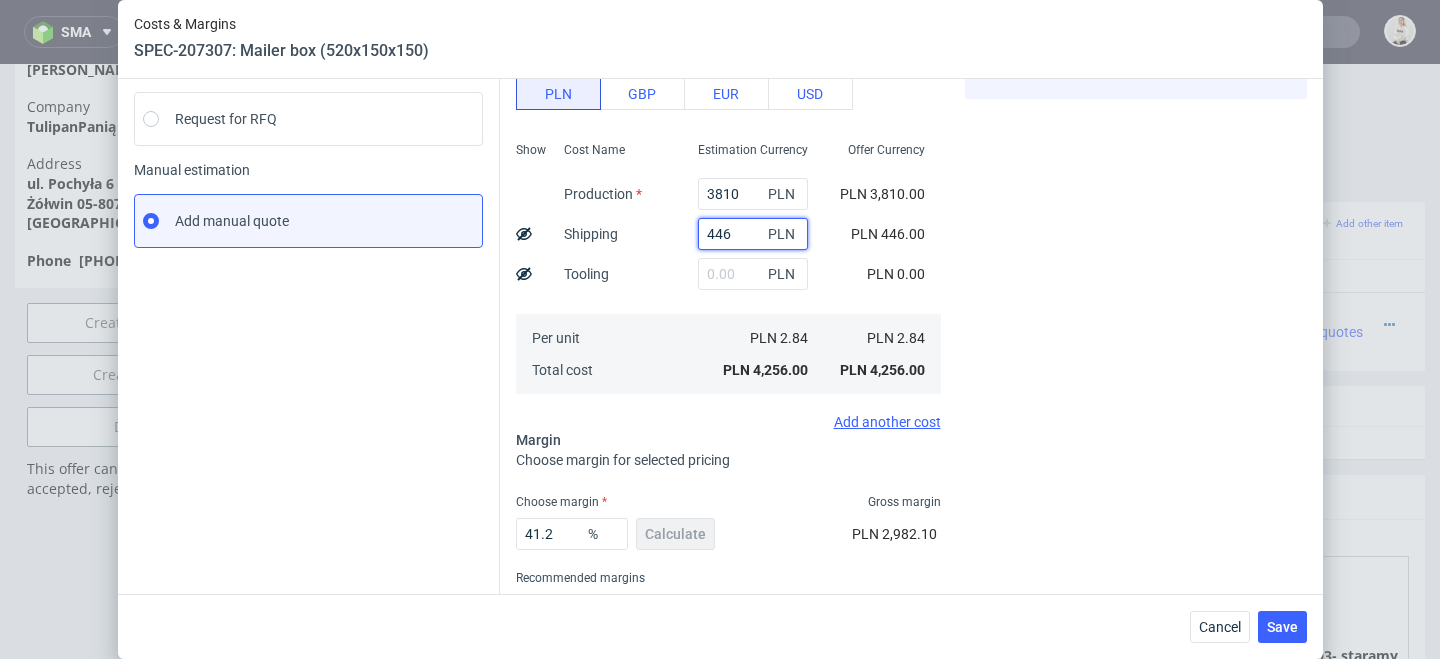 scroll, scrollTop: 223, scrollLeft: 0, axis: vertical 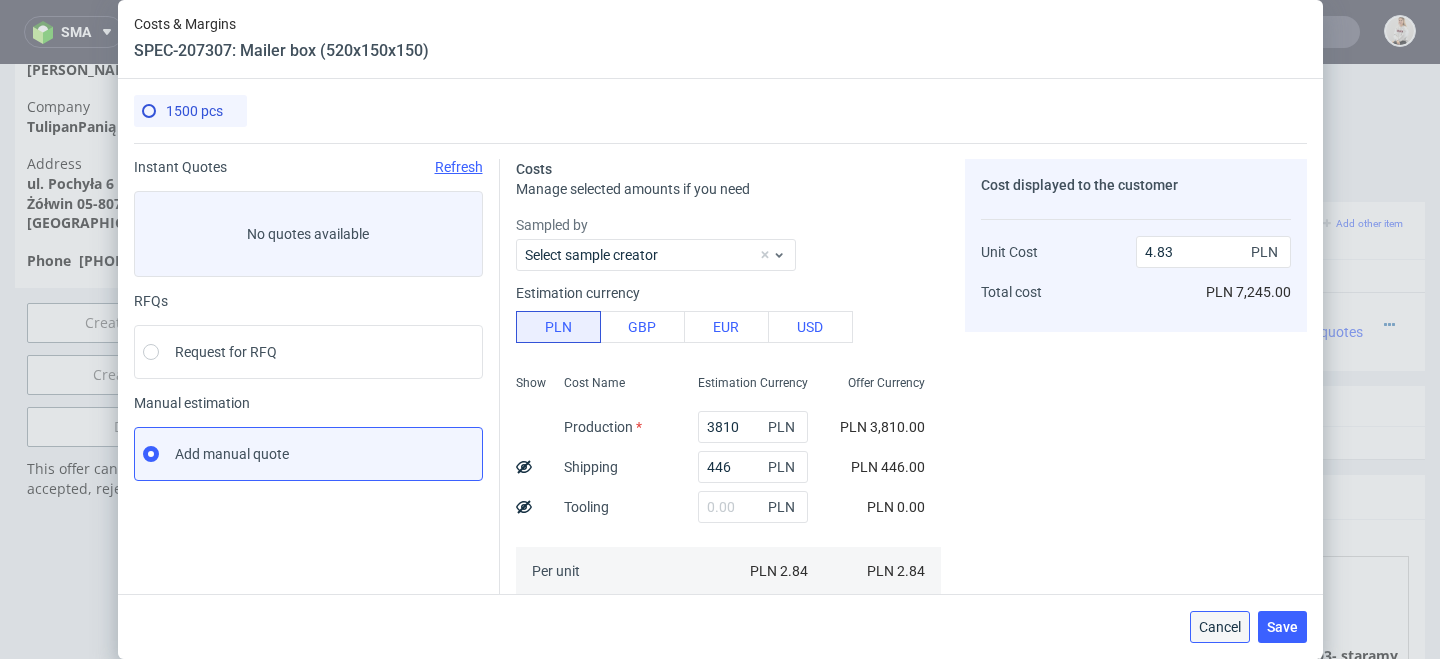 click on "Cancel" at bounding box center [1220, 627] 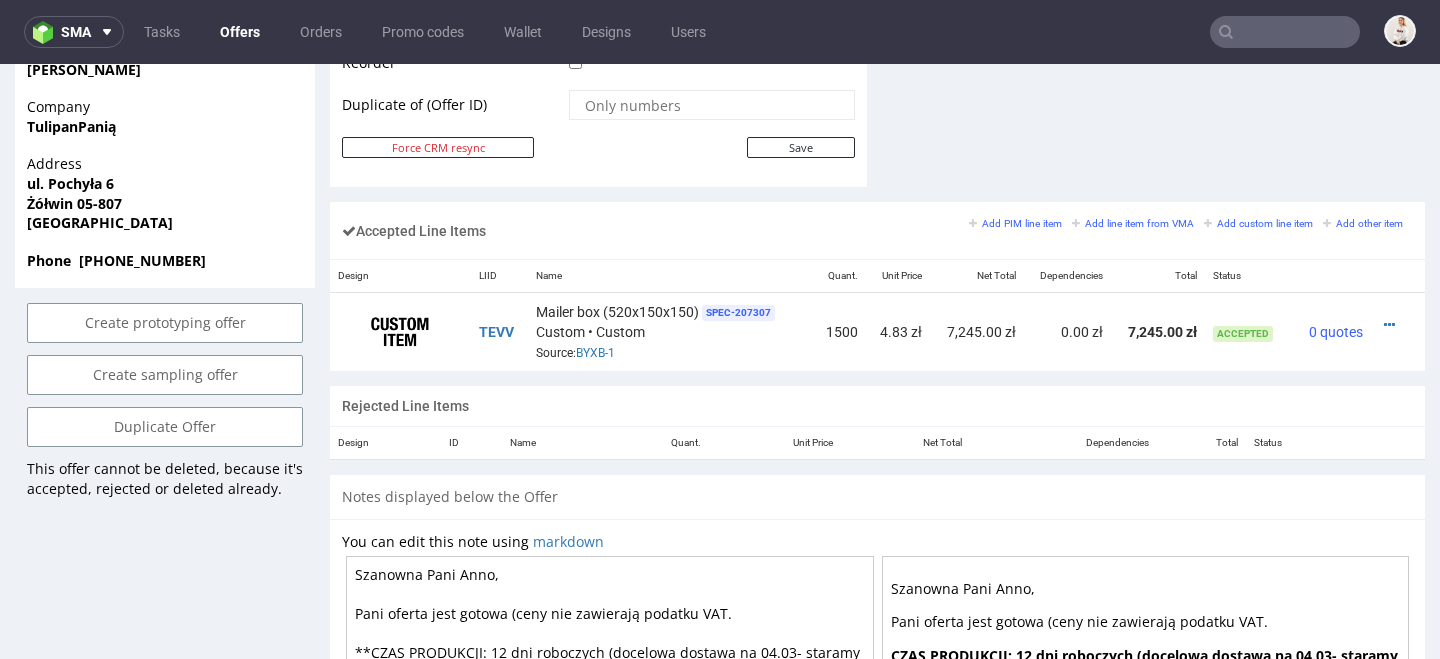 type on "[EMAIL_ADDRESS][DOMAIN_NAME]" 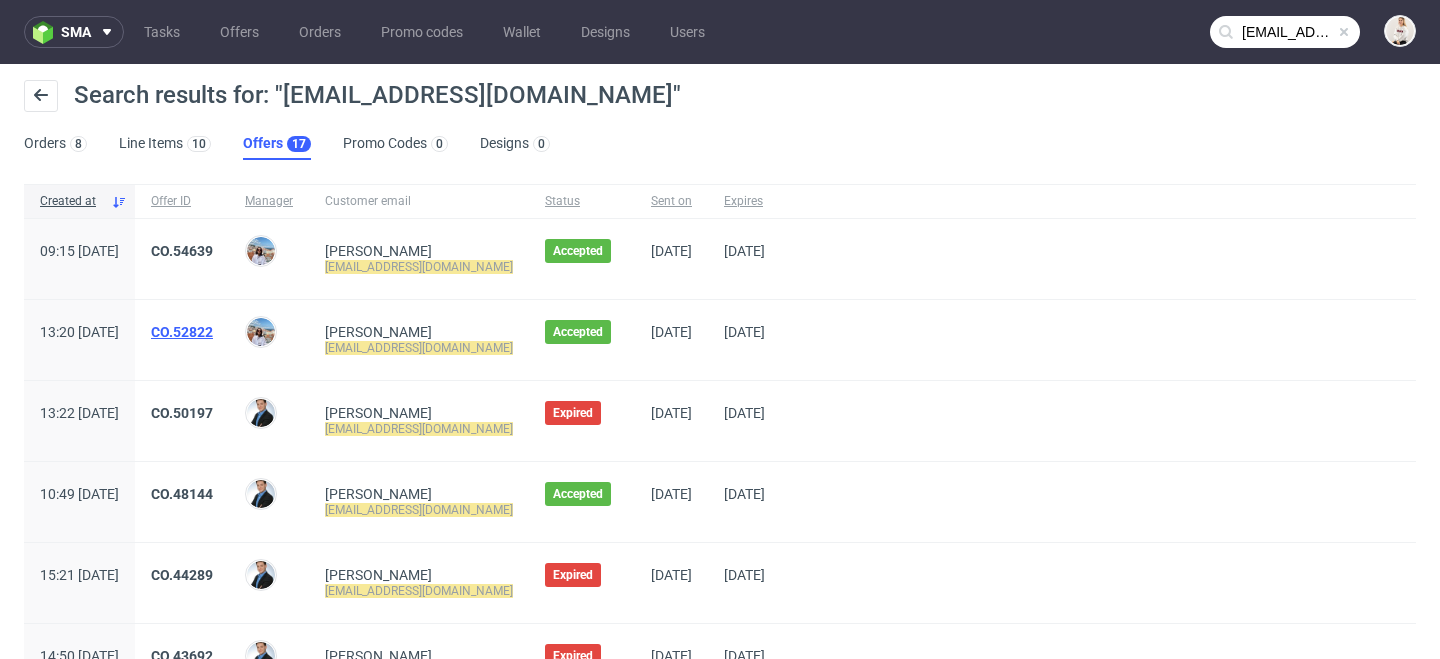click on "CO.52822" at bounding box center (182, 332) 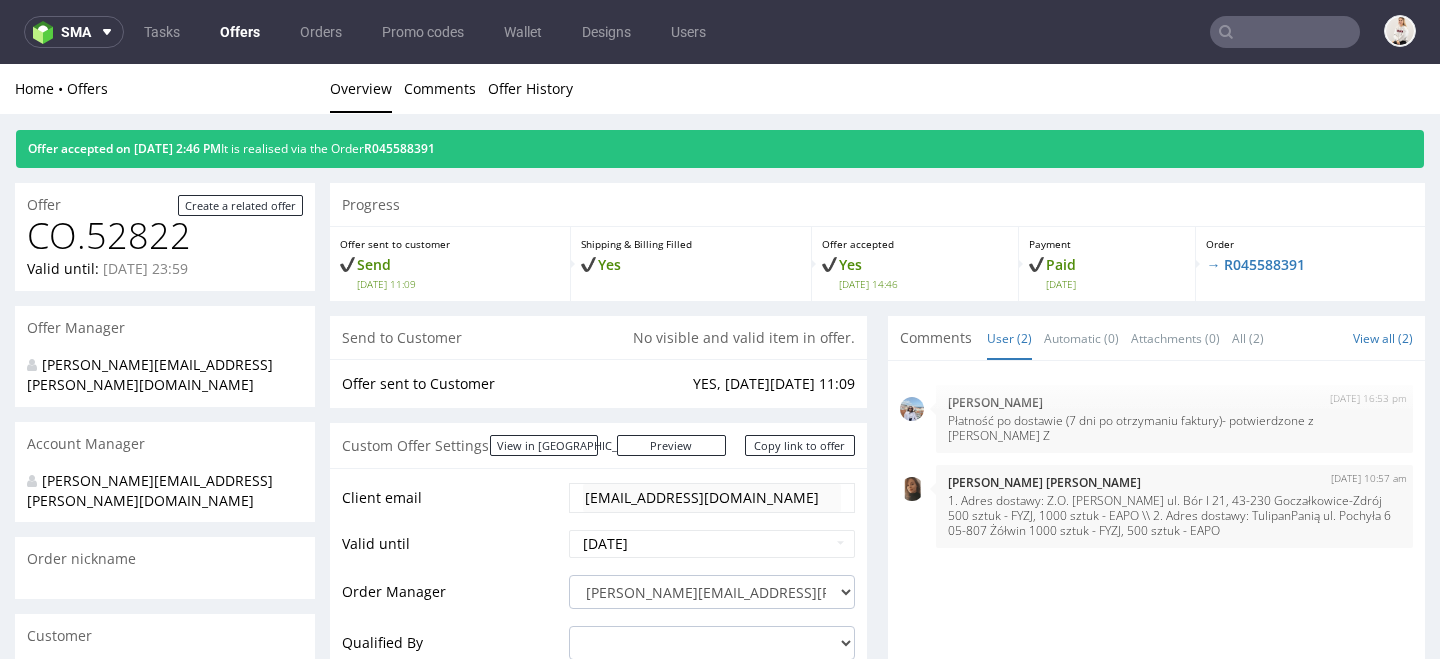 scroll, scrollTop: 5, scrollLeft: 0, axis: vertical 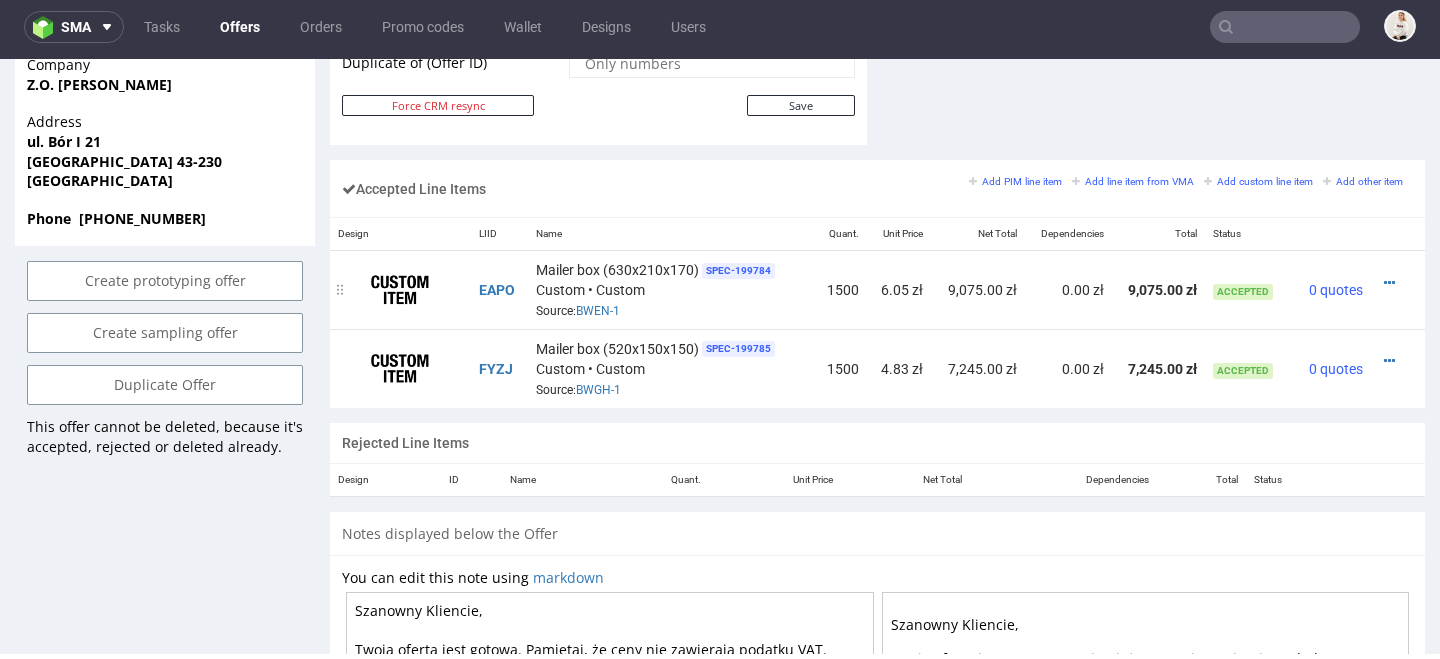 click at bounding box center [1392, 283] 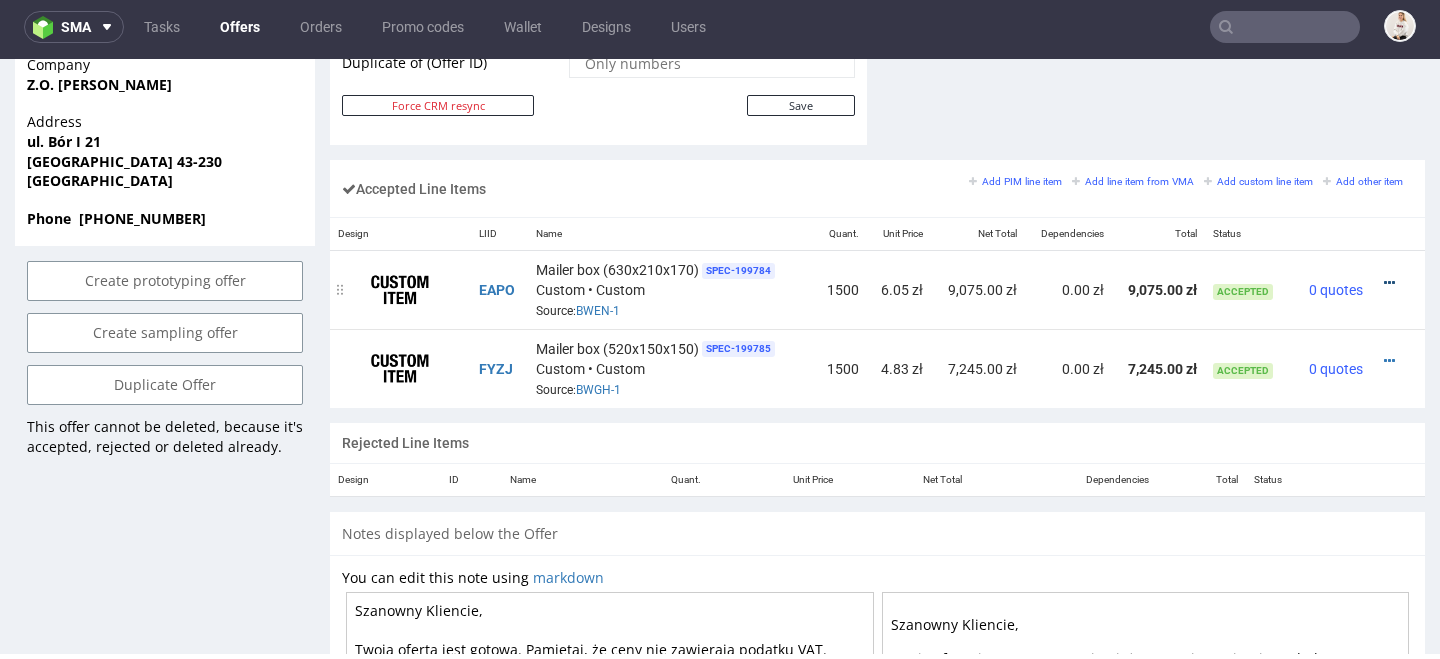 click at bounding box center (1389, 283) 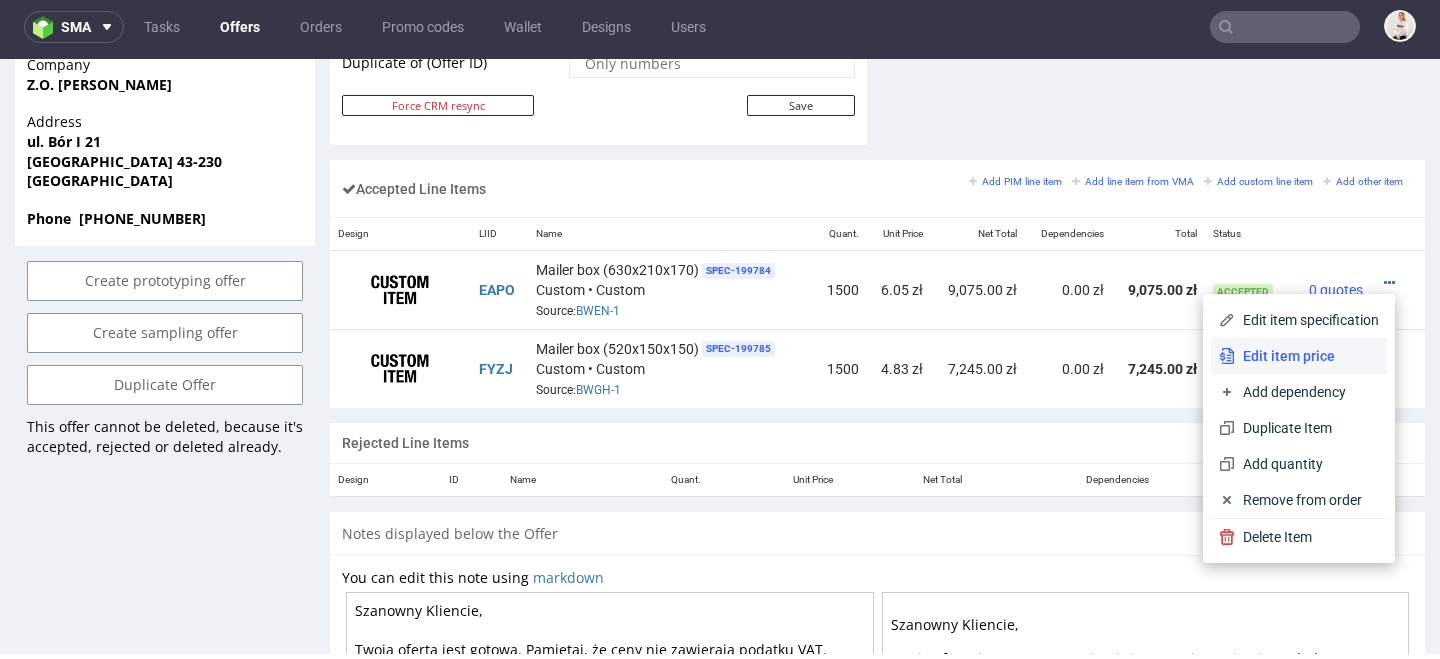 click on "Edit item price" at bounding box center (1307, 356) 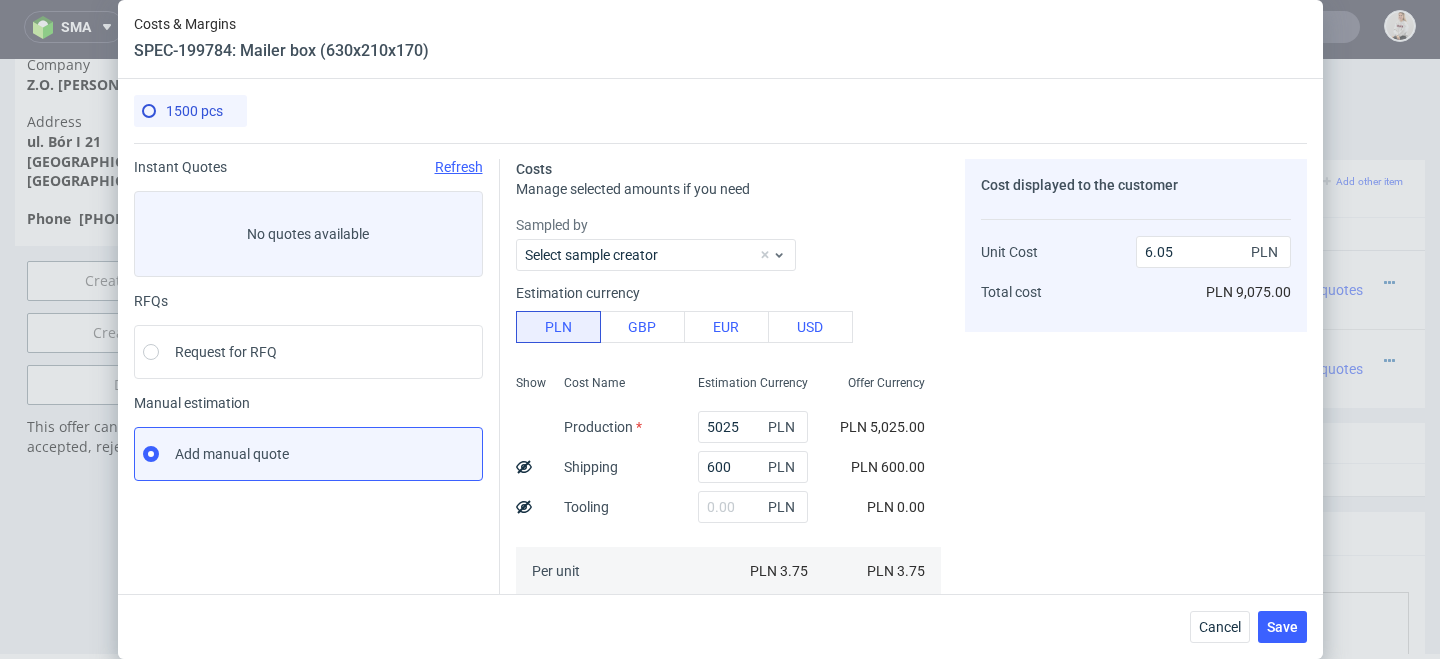 scroll, scrollTop: 40, scrollLeft: 0, axis: vertical 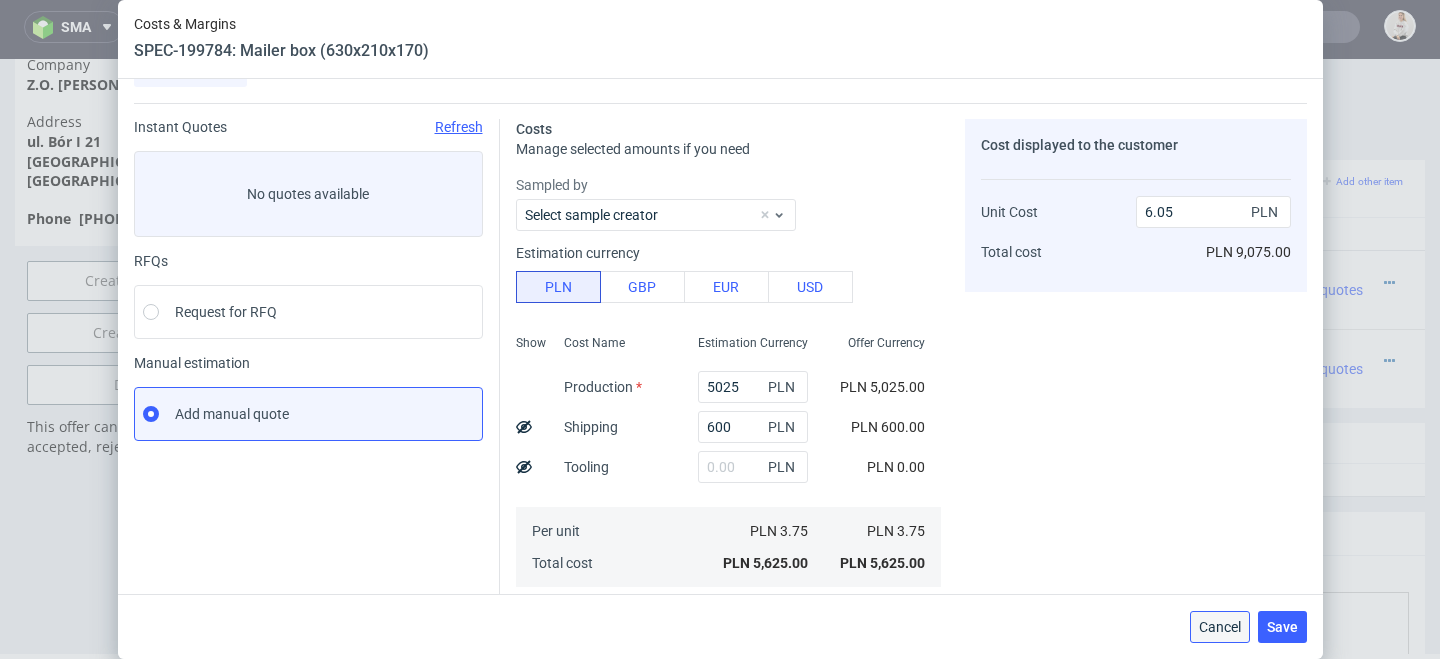 click on "Cancel" at bounding box center (1220, 627) 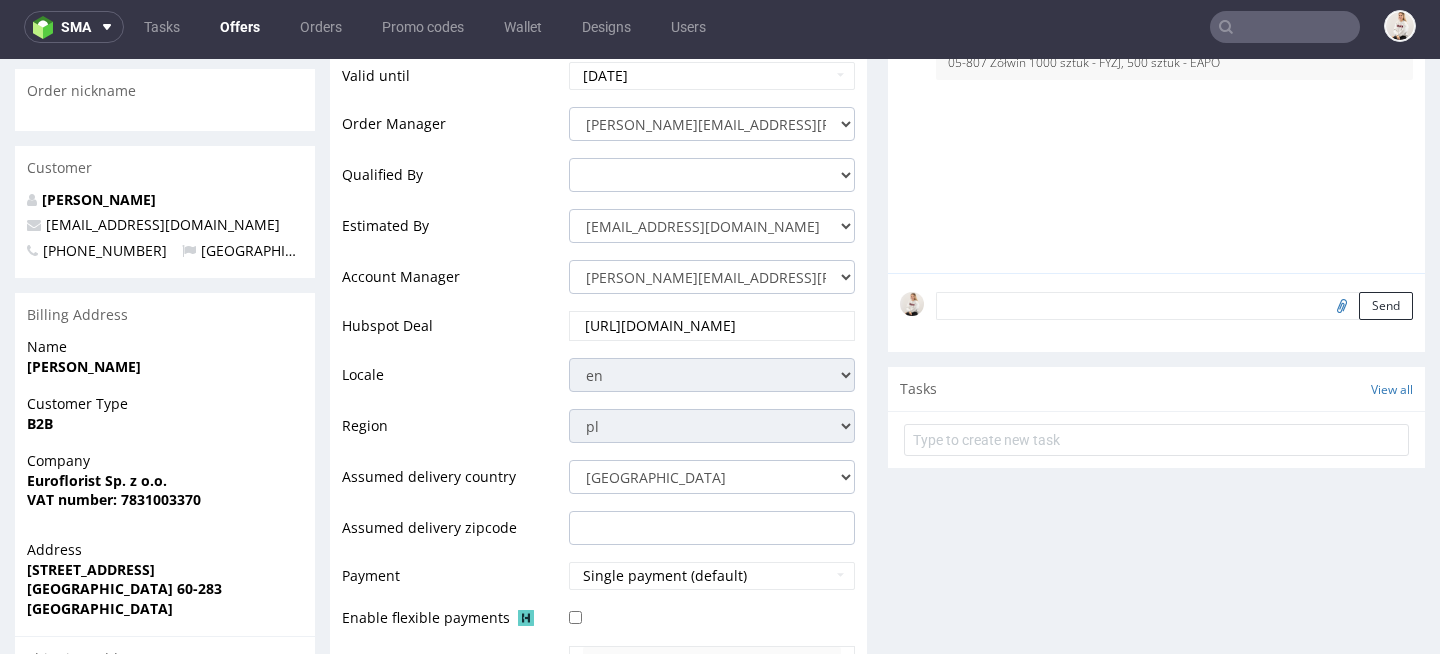 scroll, scrollTop: 215, scrollLeft: 0, axis: vertical 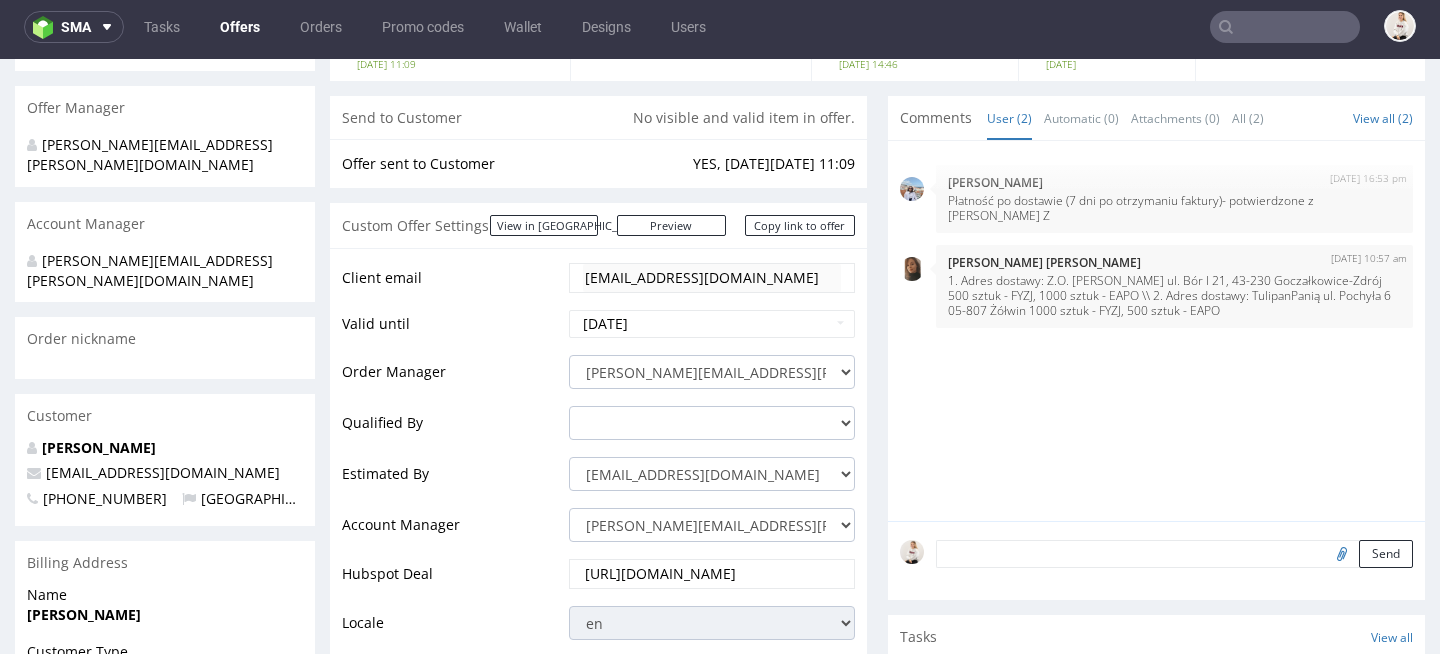 type on "[EMAIL_ADDRESS][DOMAIN_NAME]" 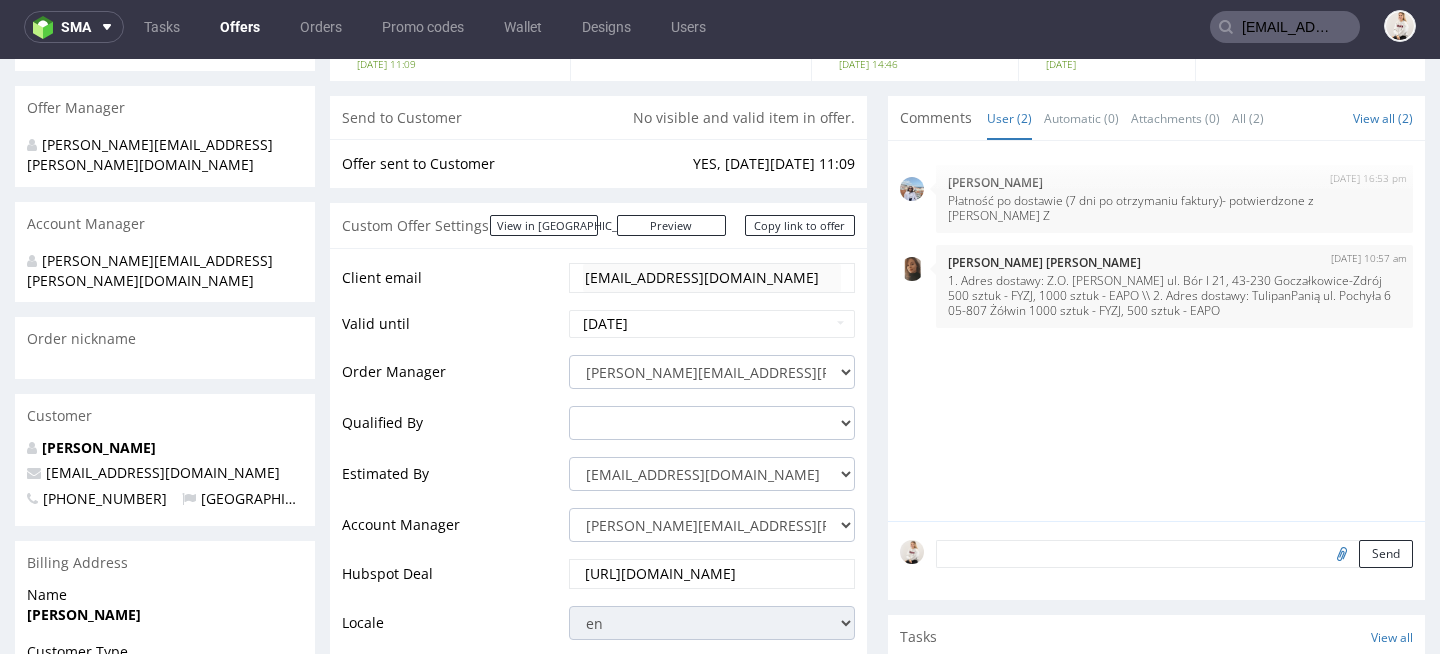 scroll, scrollTop: 0, scrollLeft: 0, axis: both 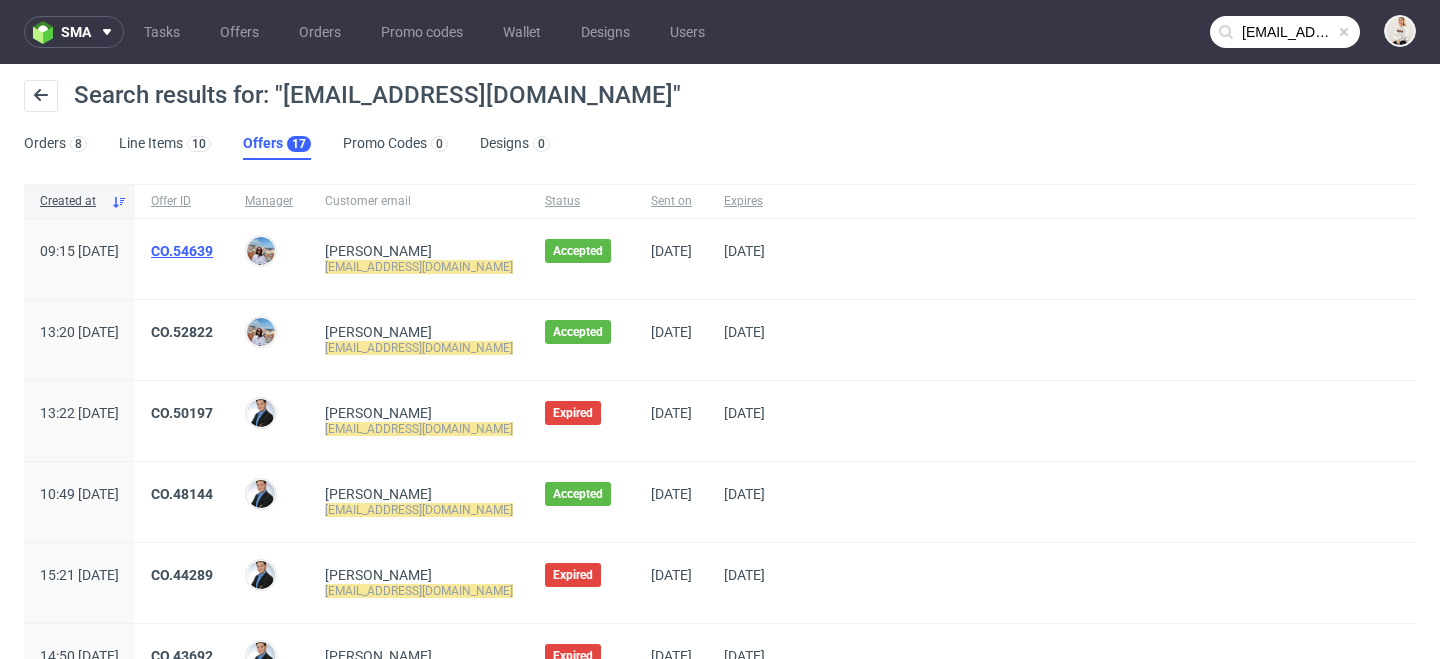 click on "CO.54639" at bounding box center [182, 251] 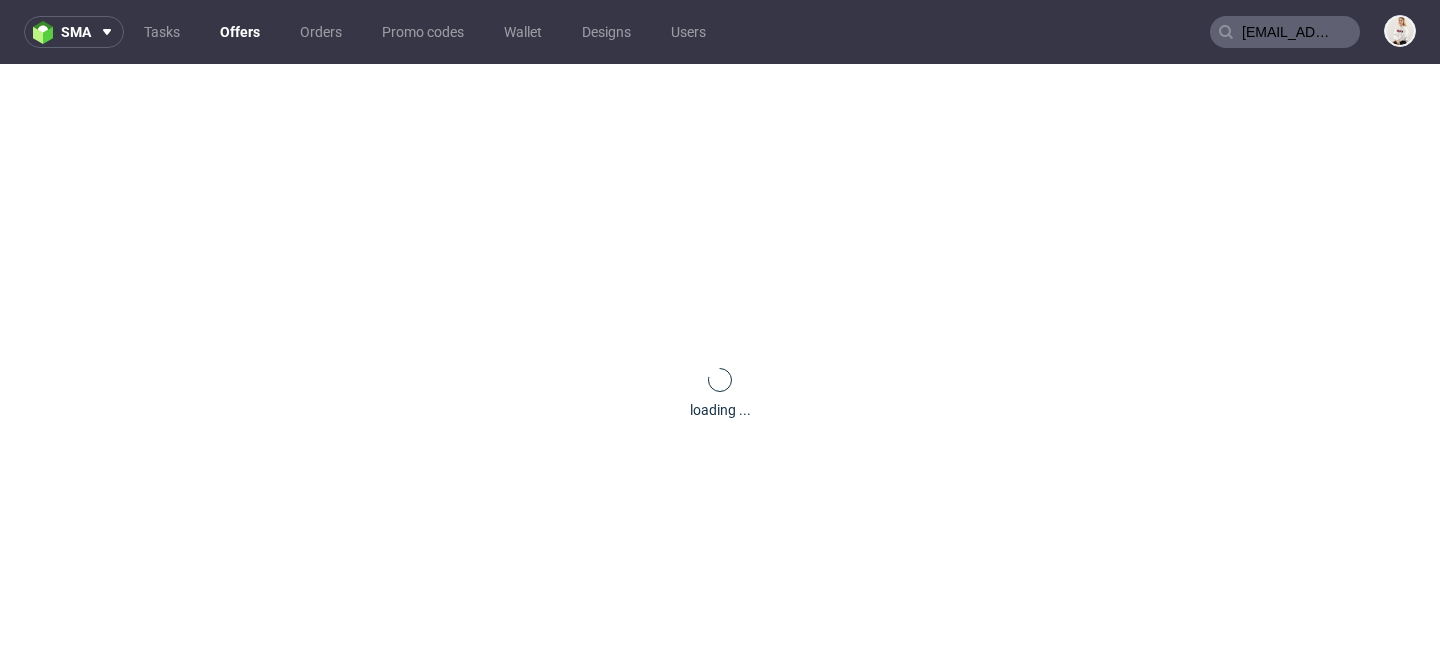 type 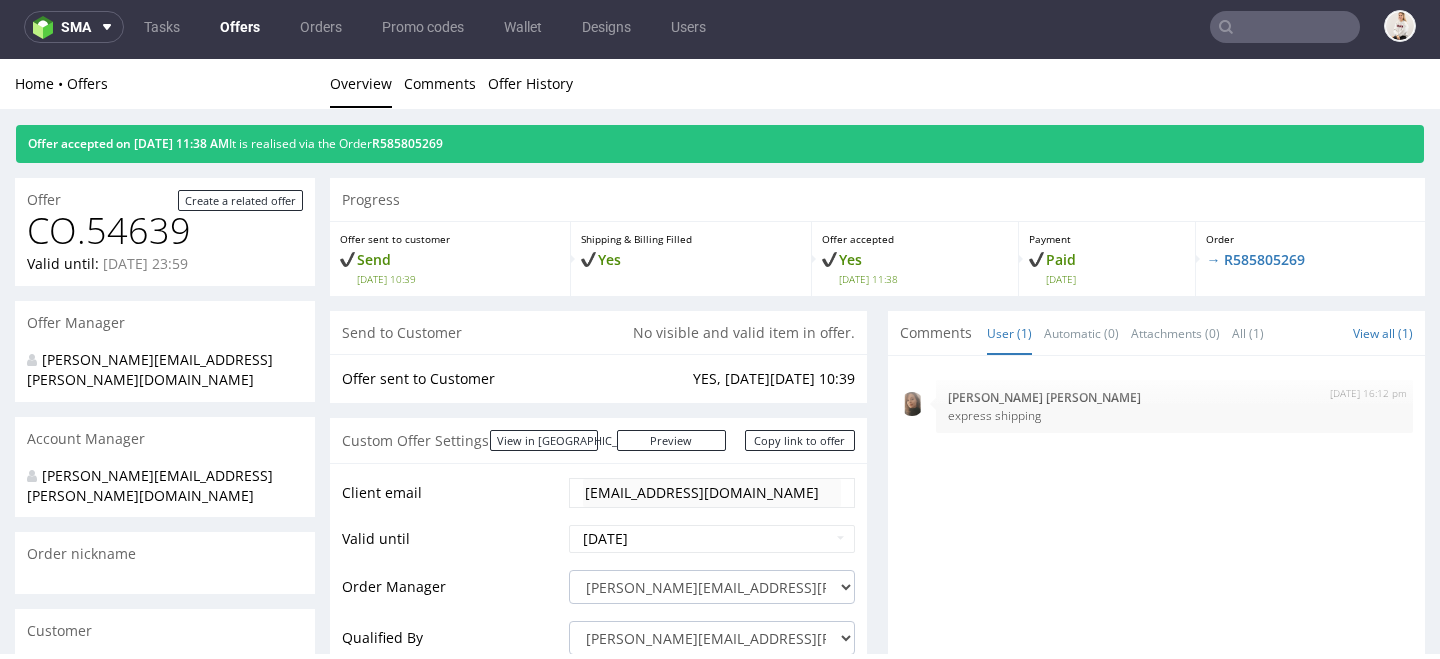 scroll, scrollTop: 5, scrollLeft: 0, axis: vertical 